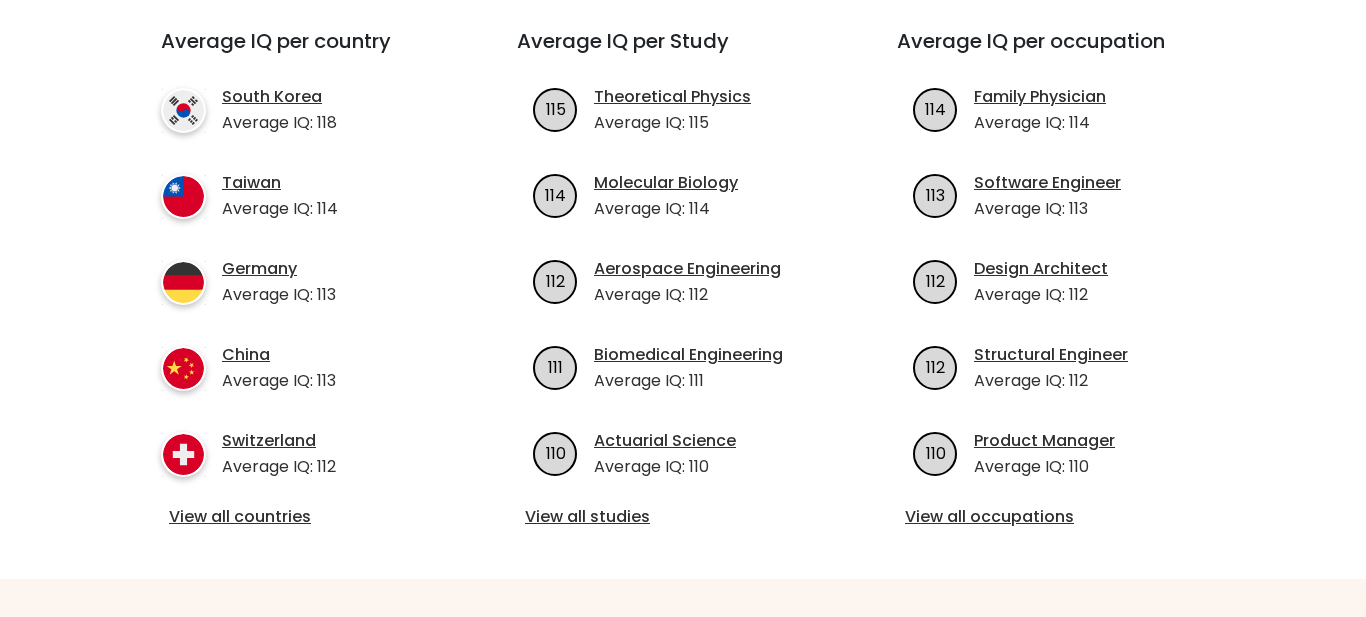 scroll, scrollTop: 640, scrollLeft: 0, axis: vertical 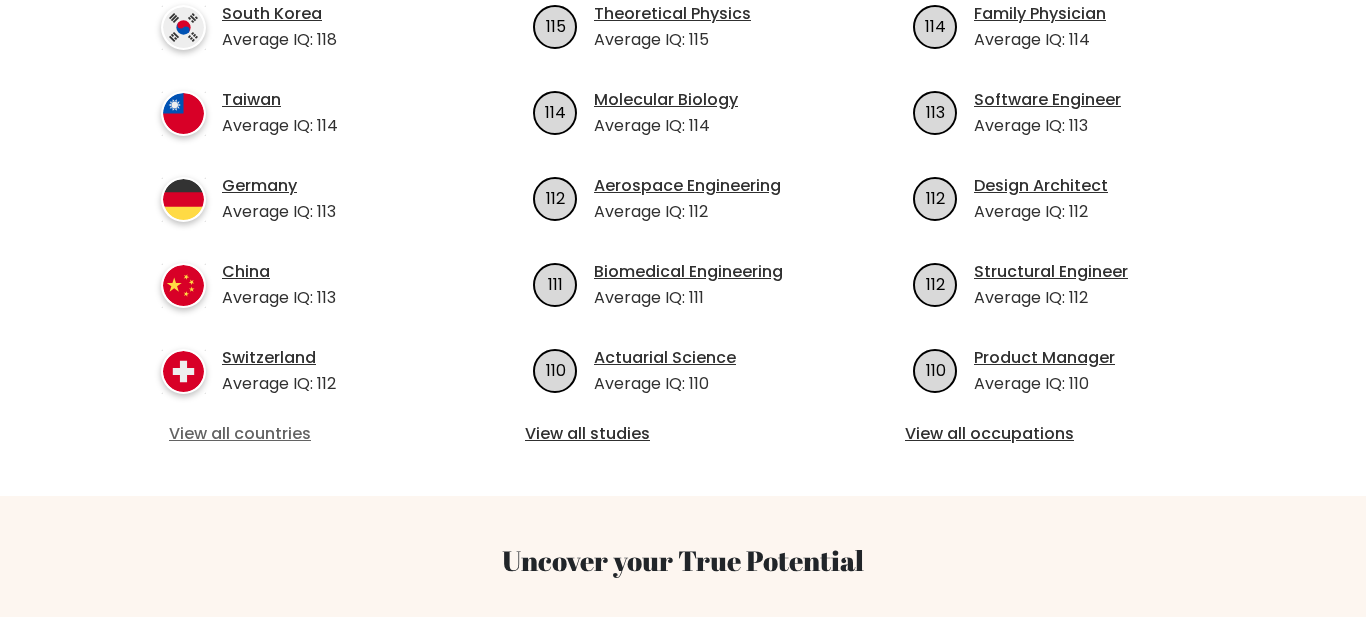 click on "View all countries" at bounding box center [303, 434] 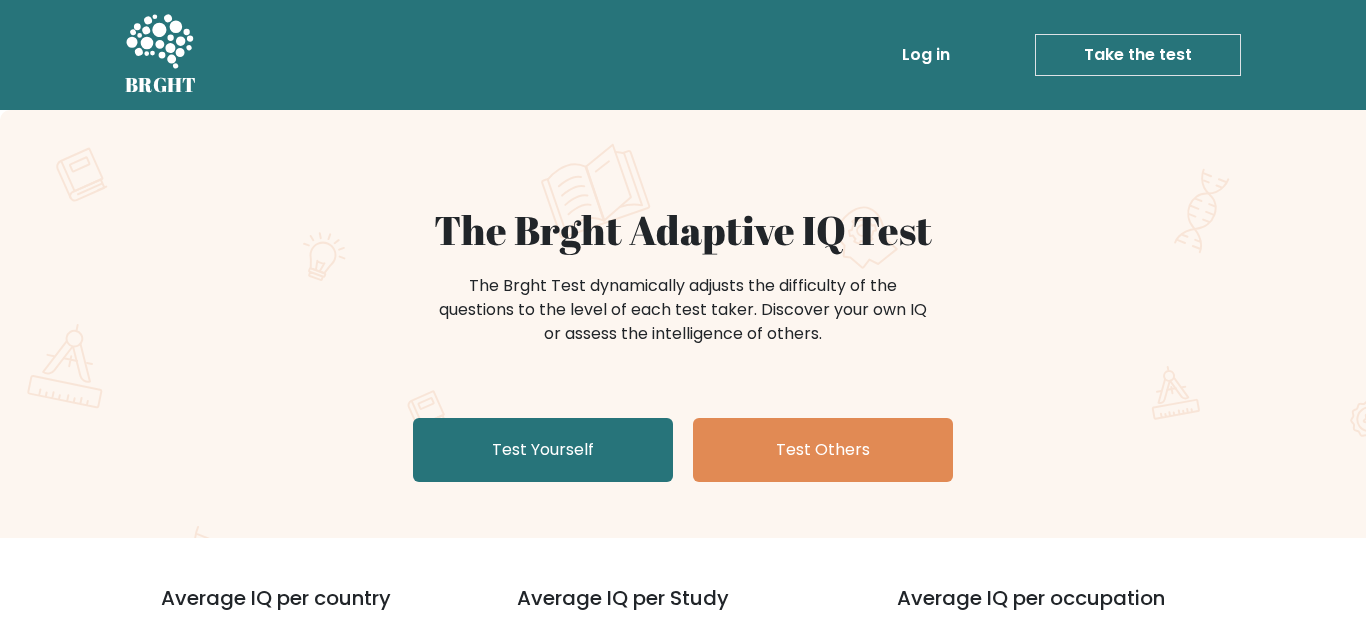 scroll, scrollTop: 0, scrollLeft: 0, axis: both 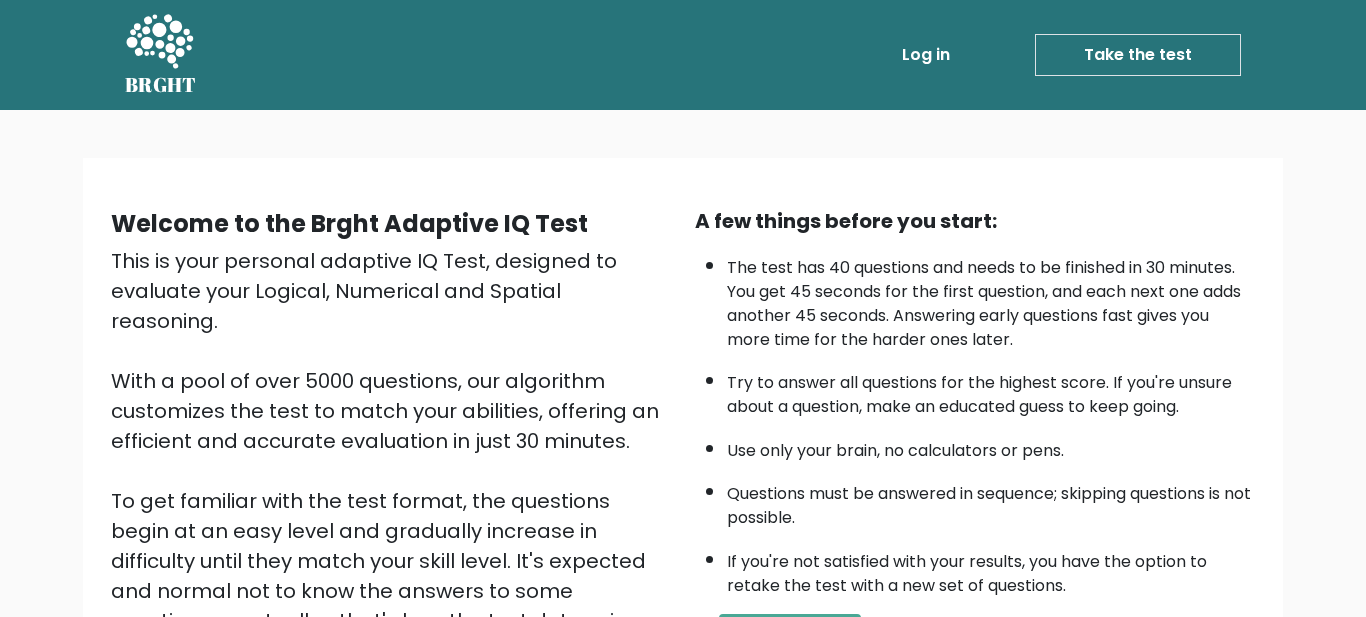 click on "Take the test" at bounding box center (1138, 55) 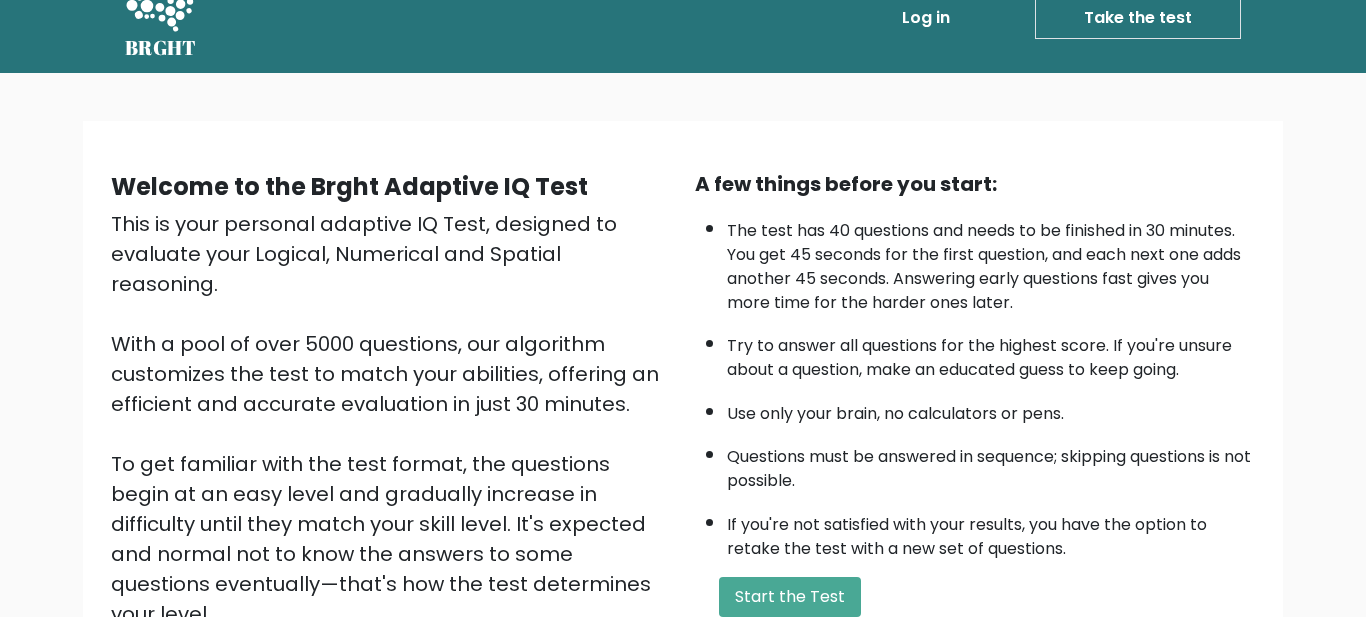 scroll, scrollTop: 40, scrollLeft: 0, axis: vertical 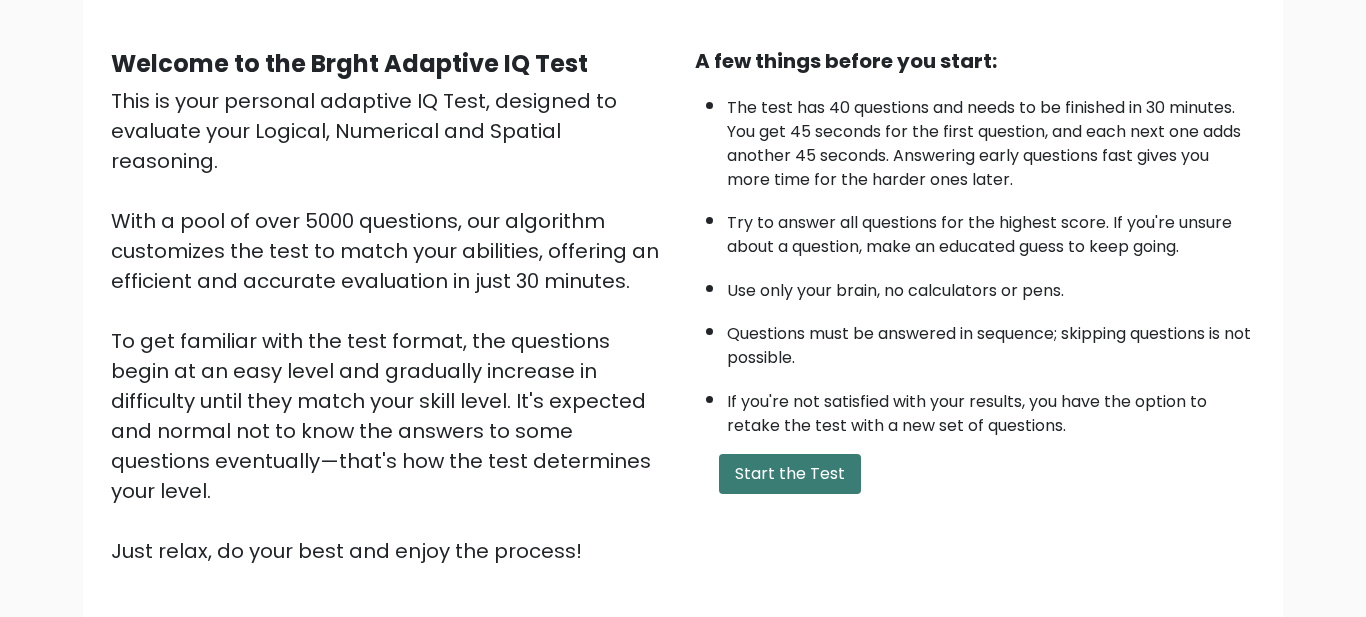 click on "Start the Test" at bounding box center (790, 474) 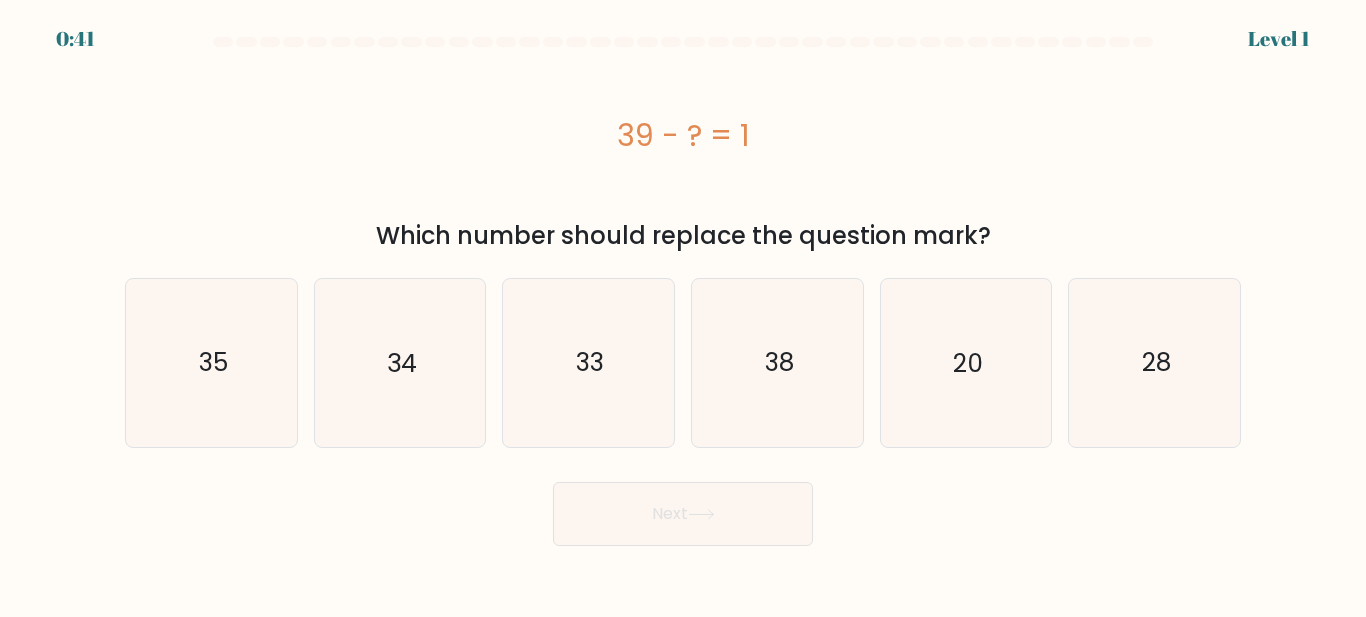 scroll, scrollTop: 0, scrollLeft: 0, axis: both 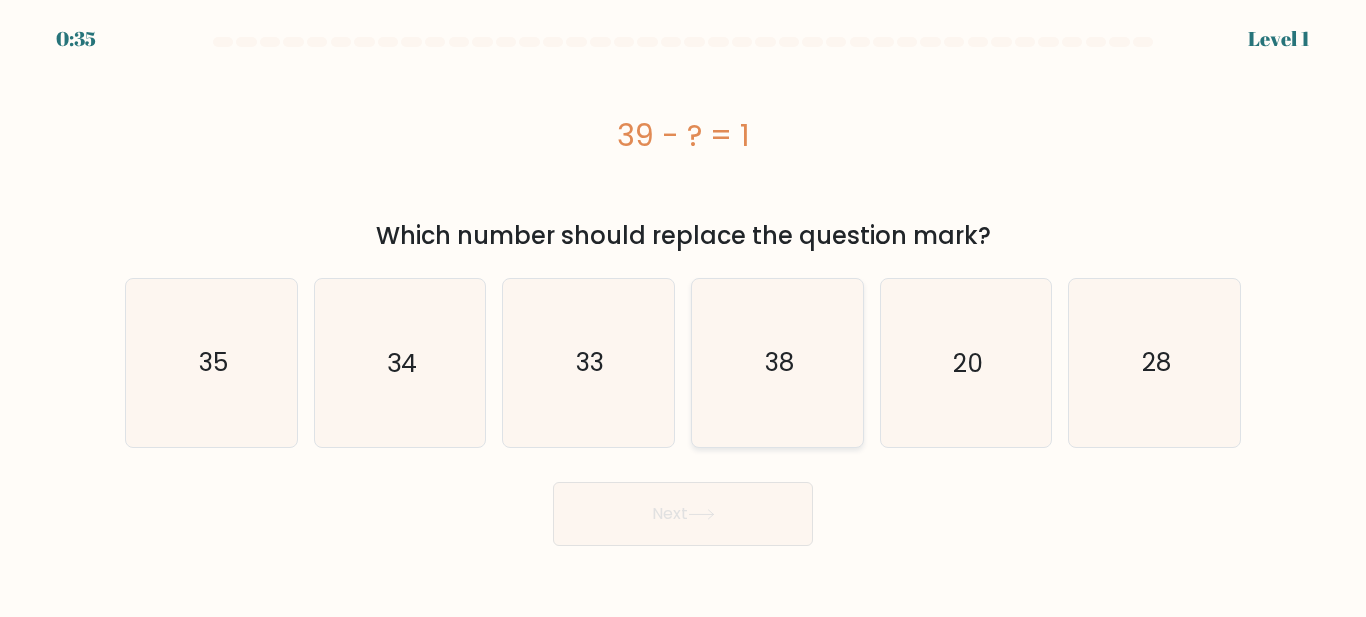 click on "38" 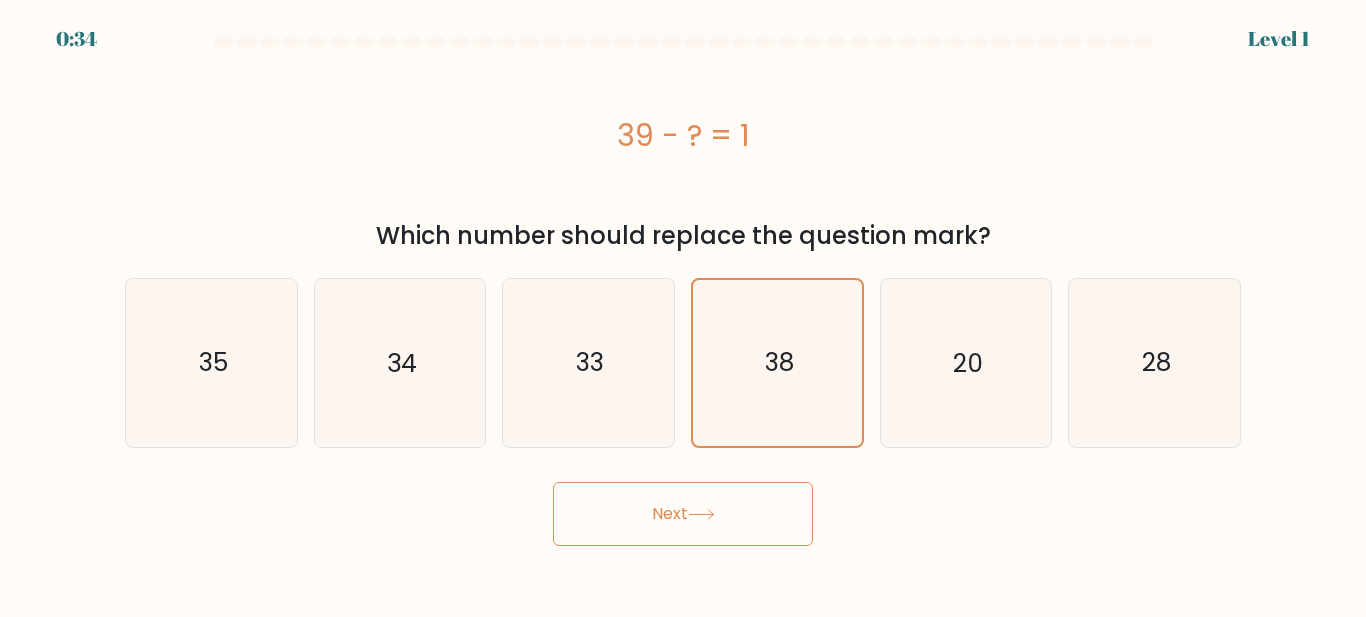 click on "Next" at bounding box center [683, 514] 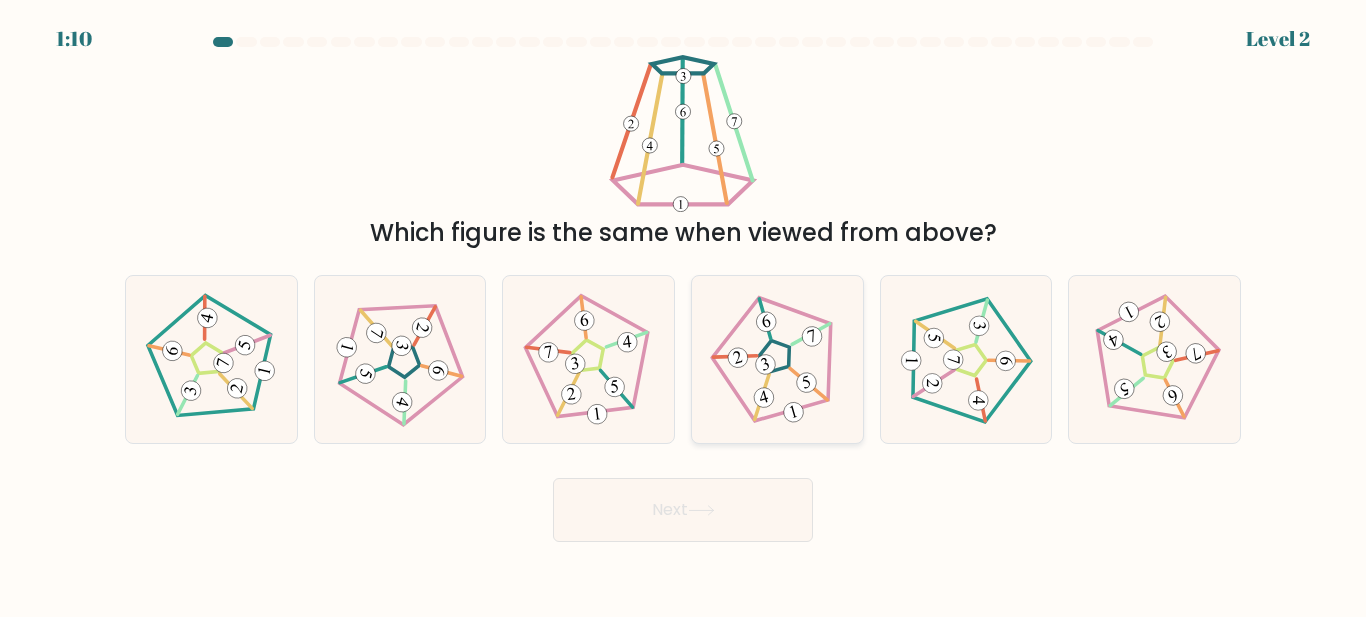 click 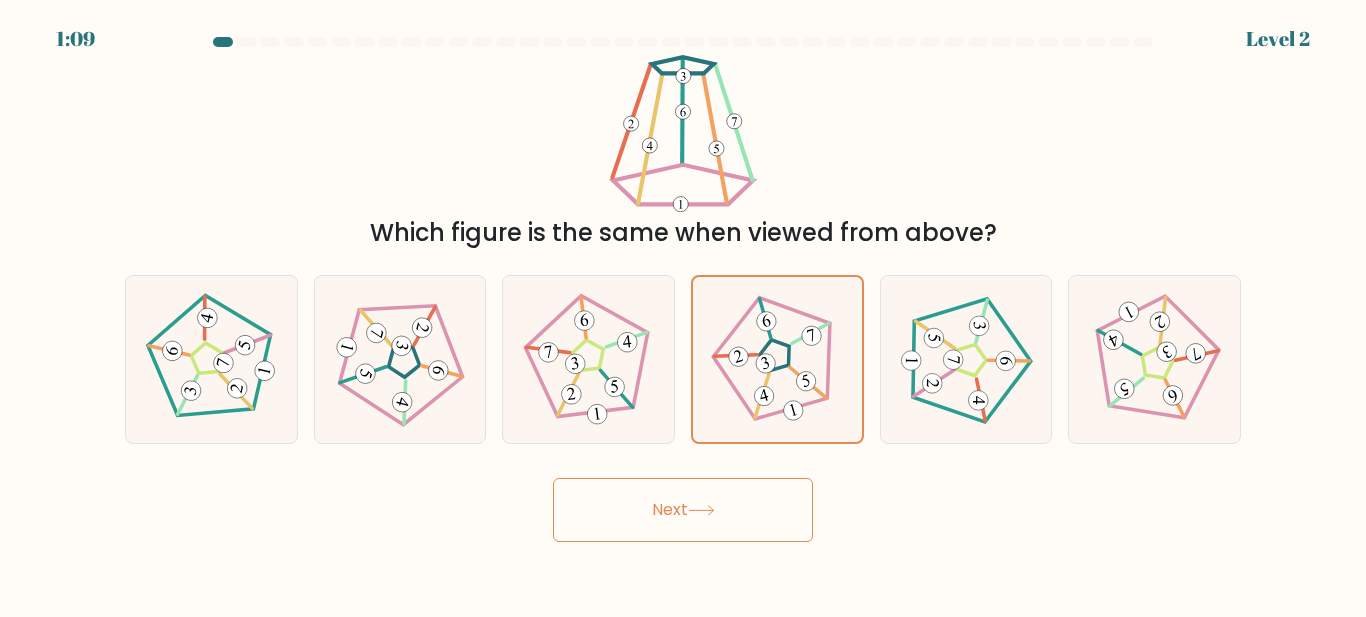 click on "Next" at bounding box center (683, 510) 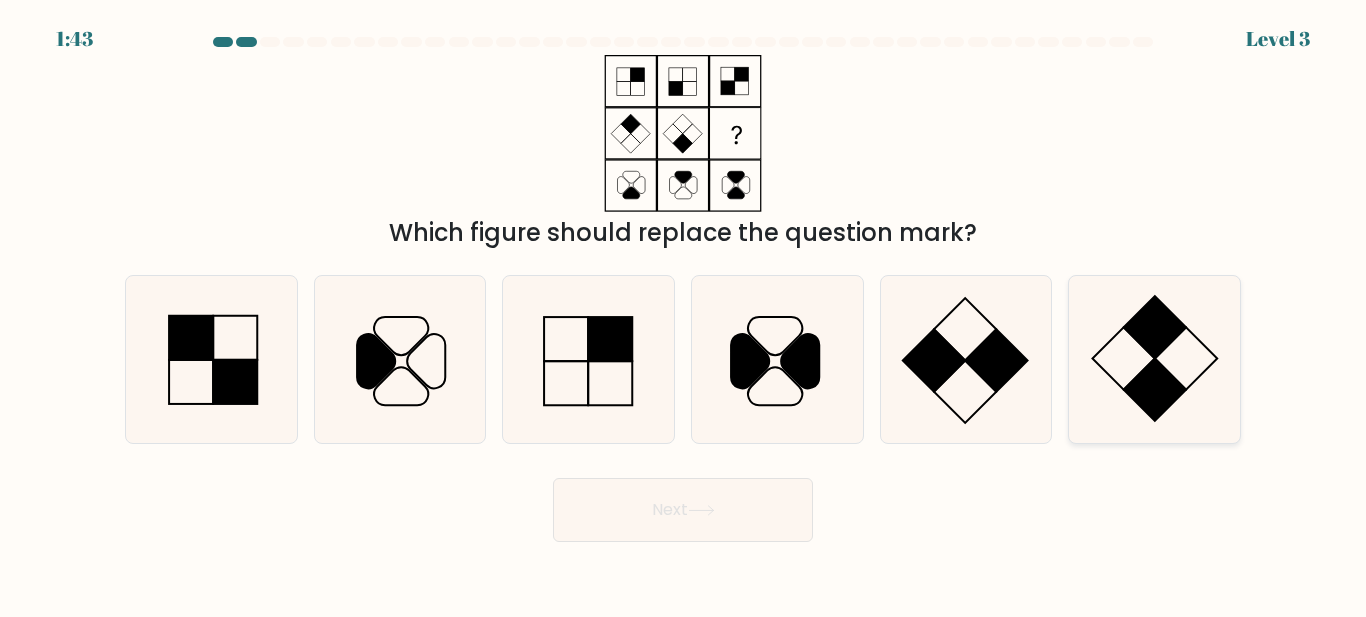 click 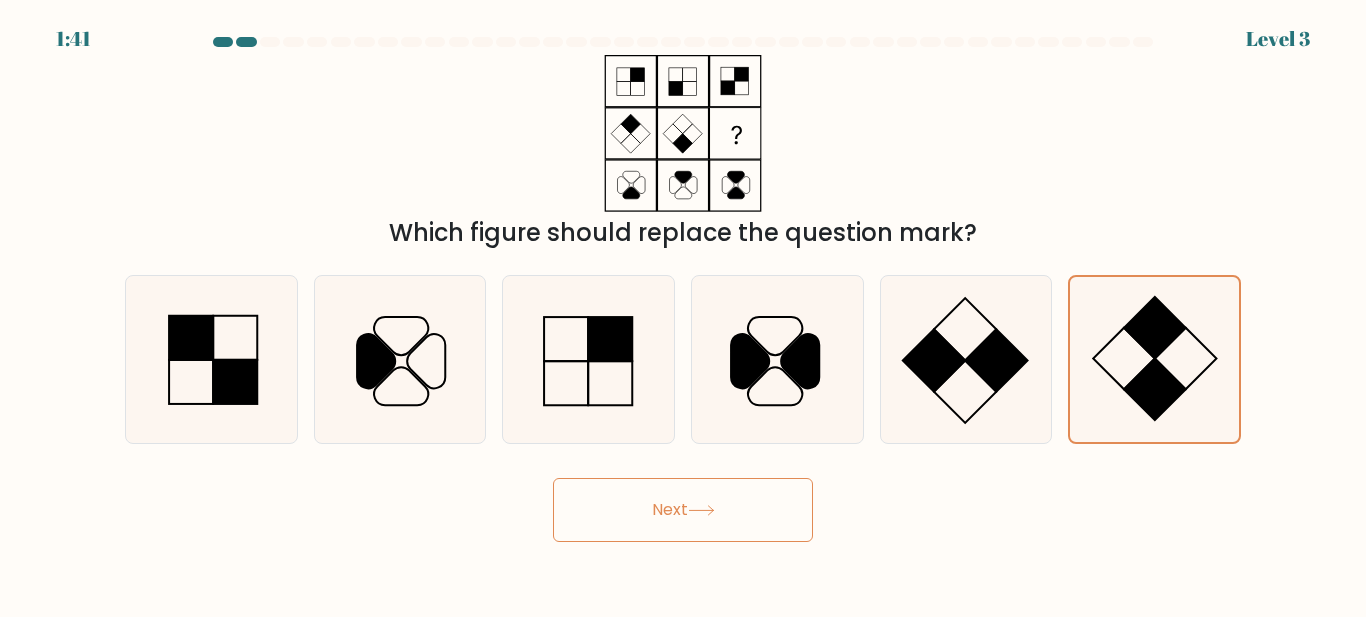 click on "Next" at bounding box center [683, 510] 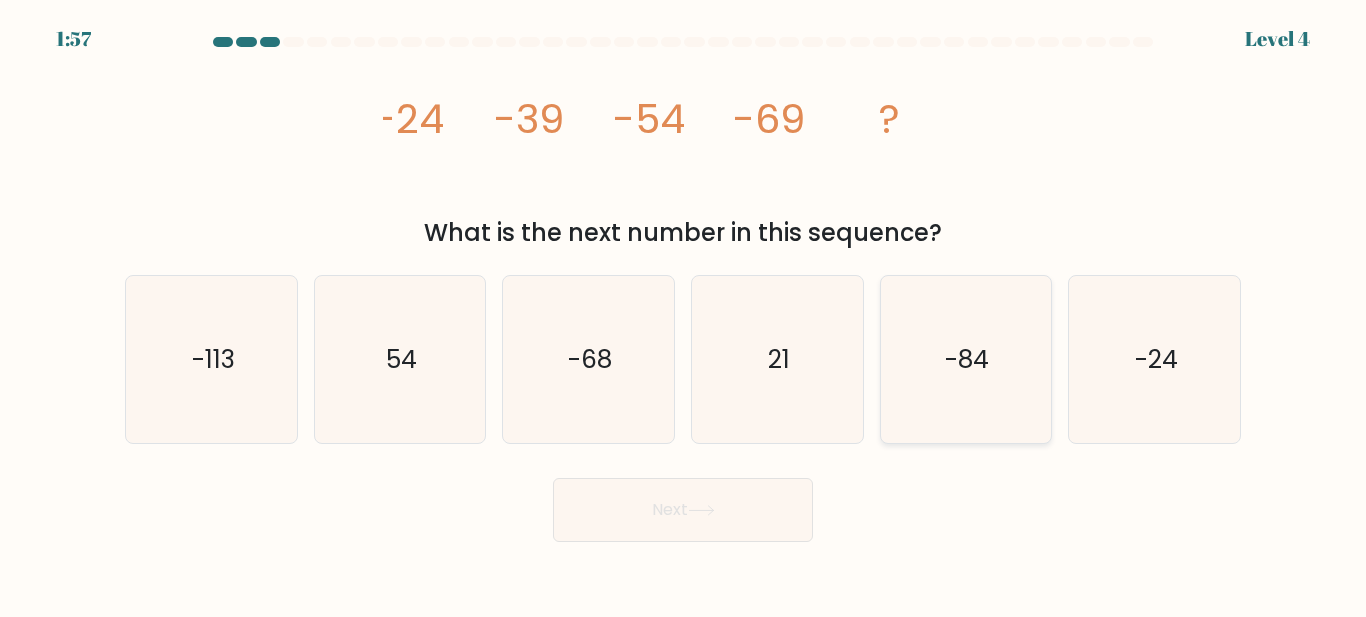 click on "-84" 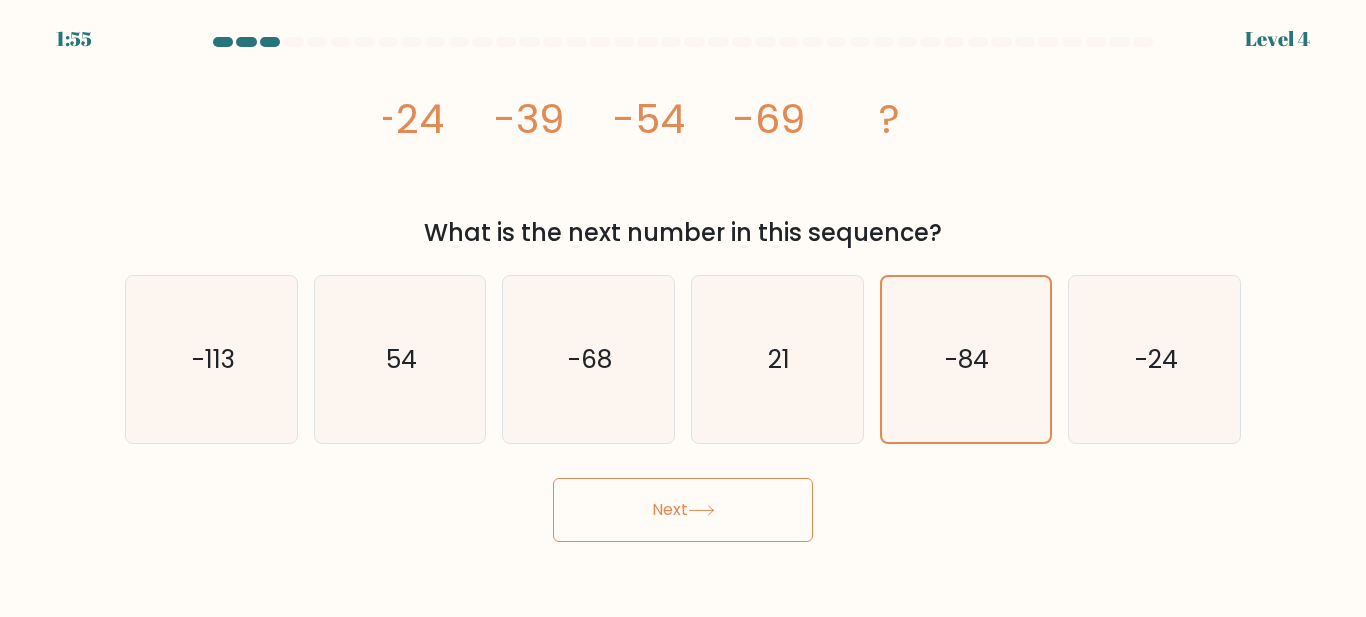 click on "Next" at bounding box center (683, 510) 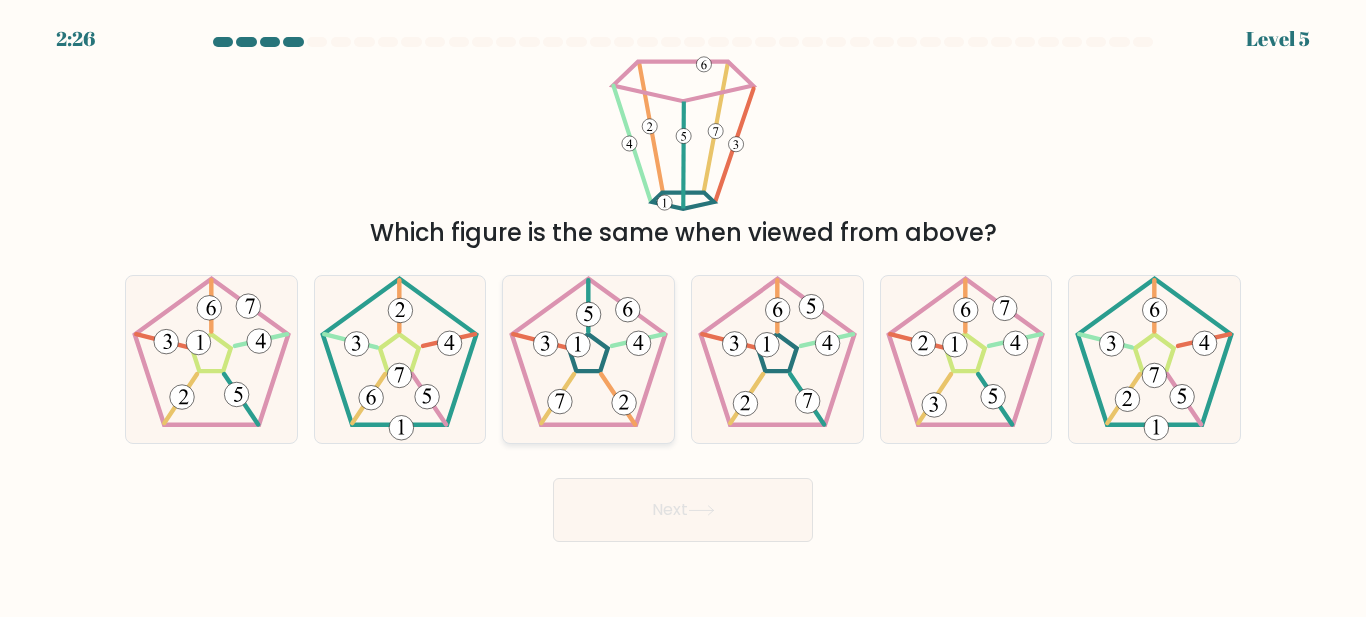 click 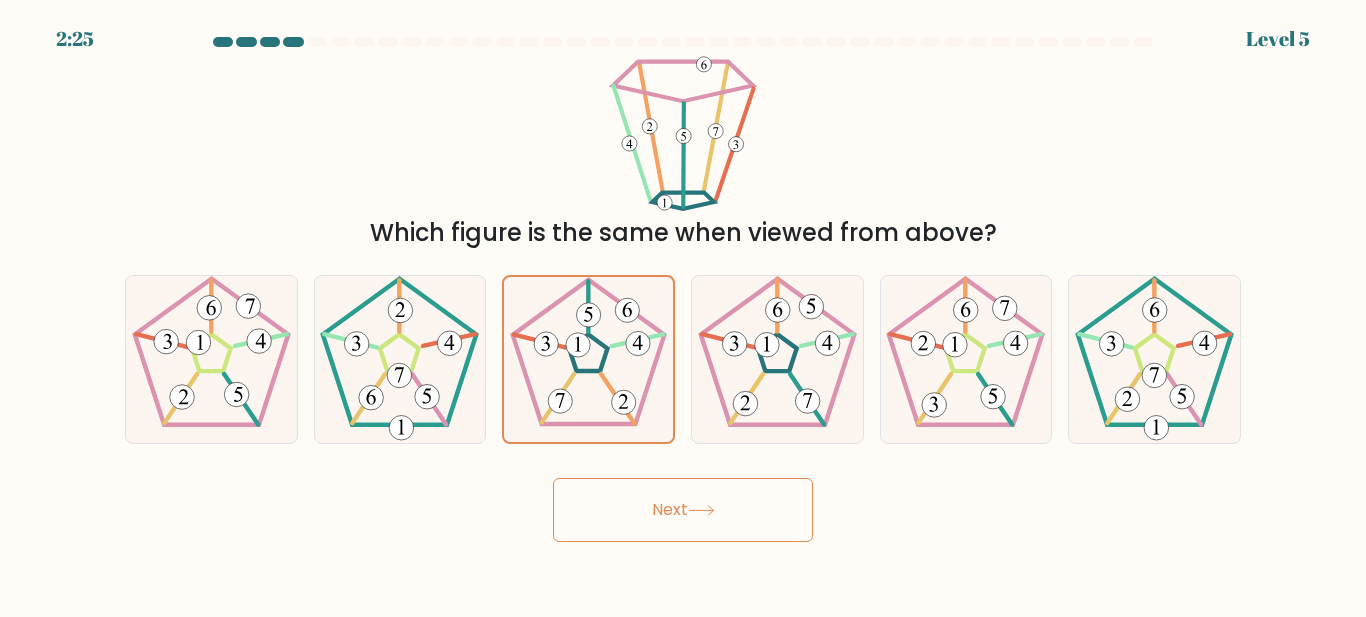 click on "Next" at bounding box center (683, 510) 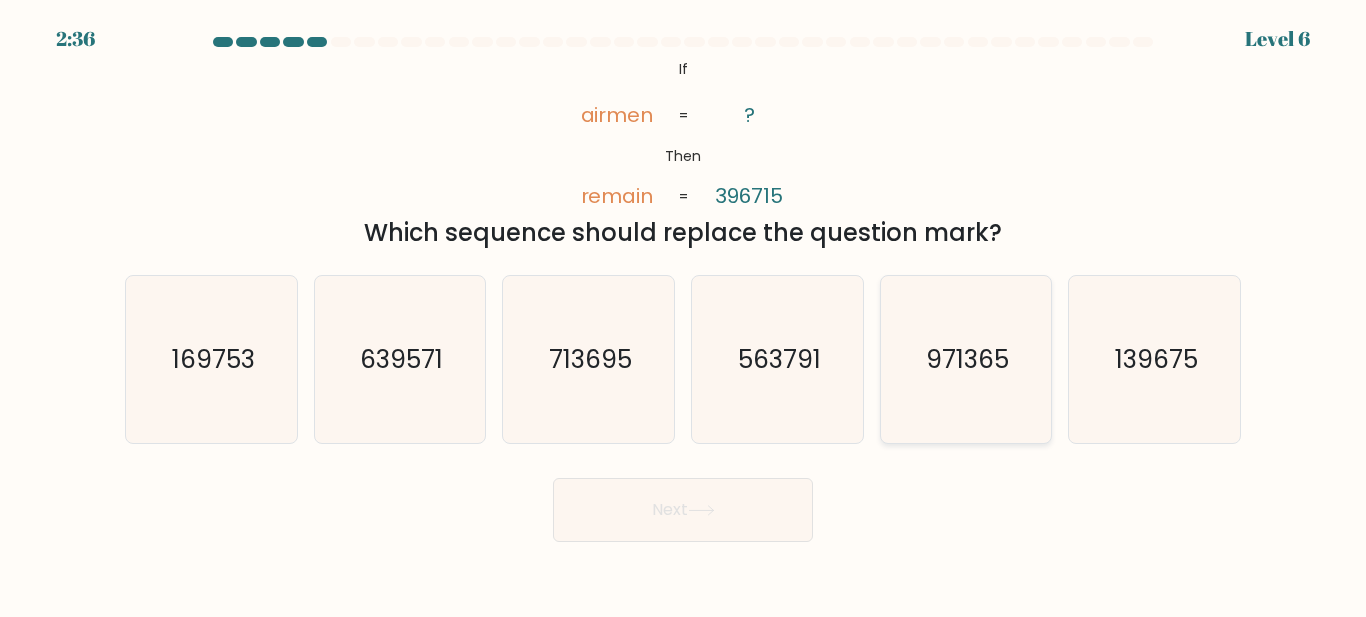 click on "971365" 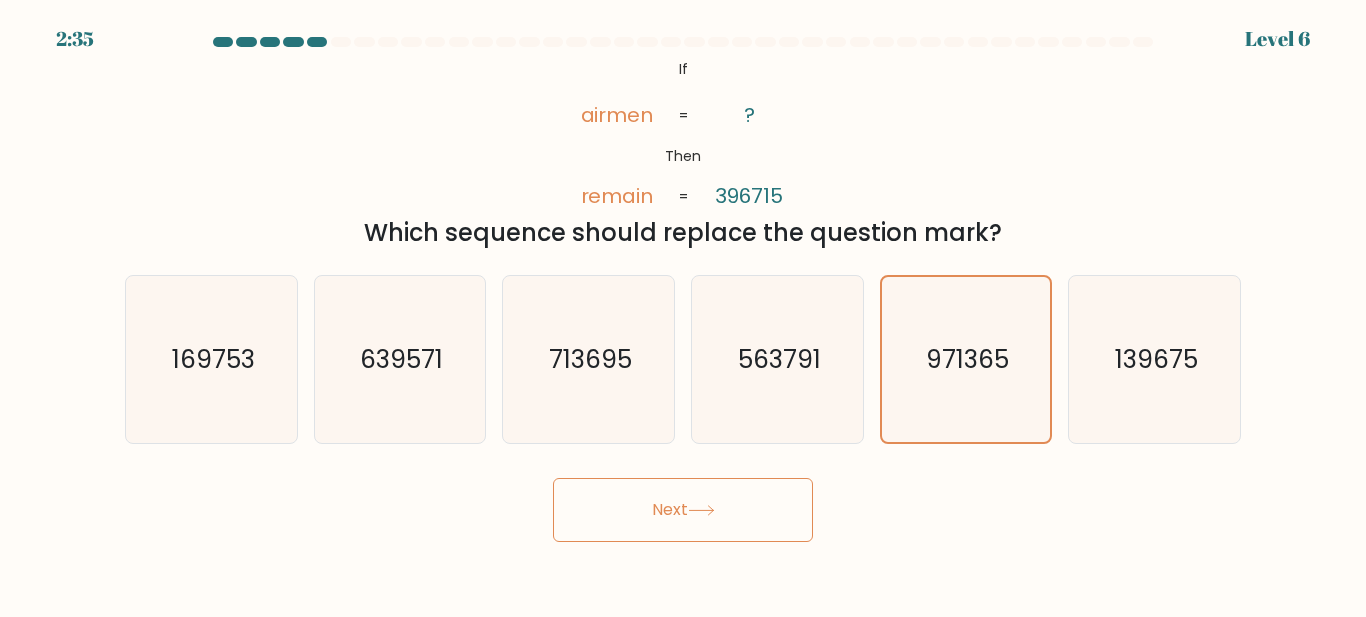 click on "Next" at bounding box center [683, 510] 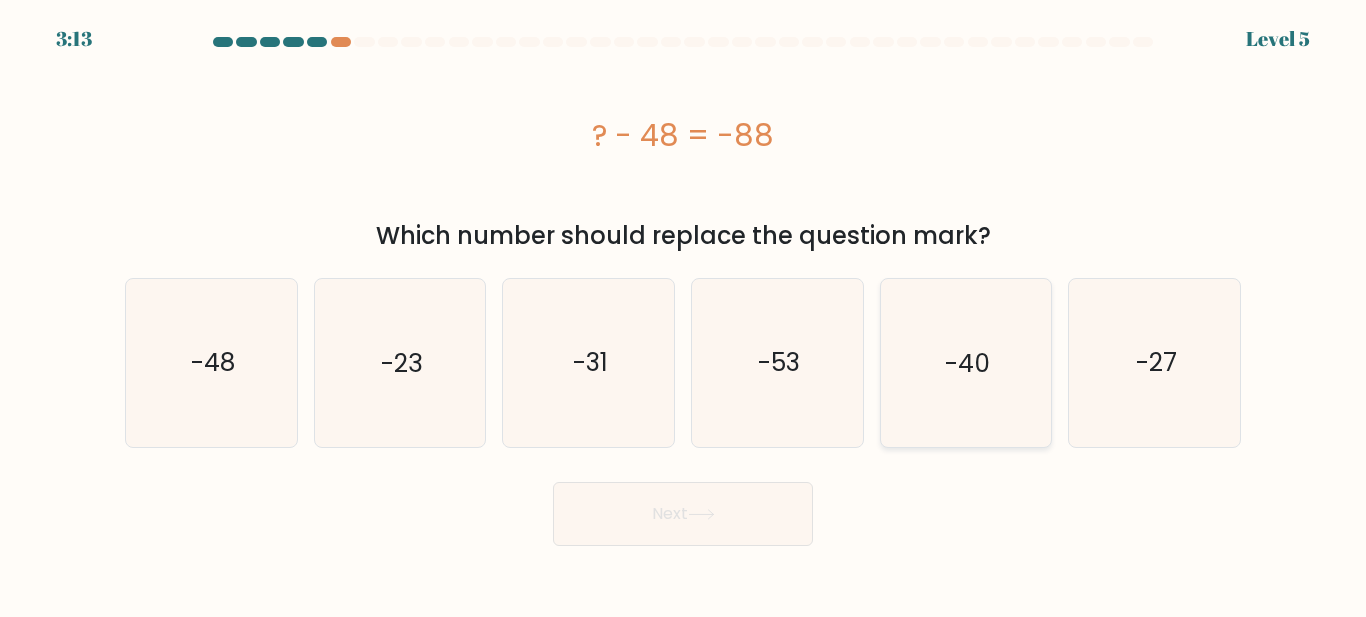 click on "-40" 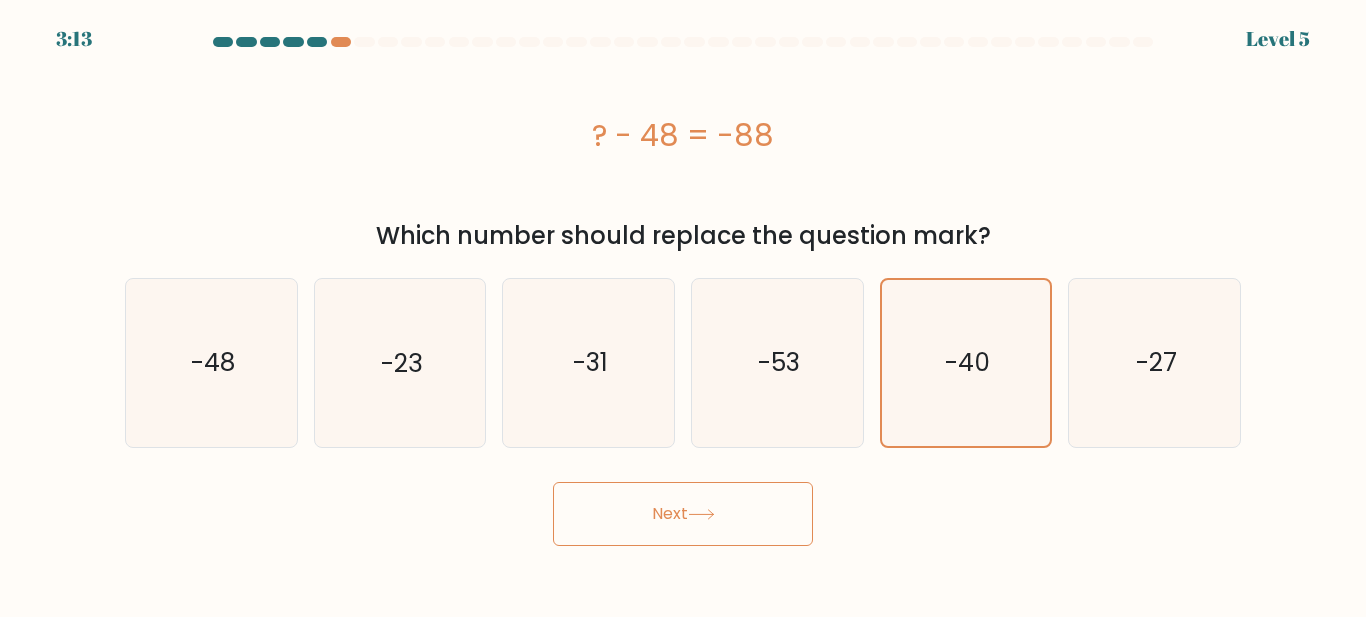 click on "Next" at bounding box center (683, 514) 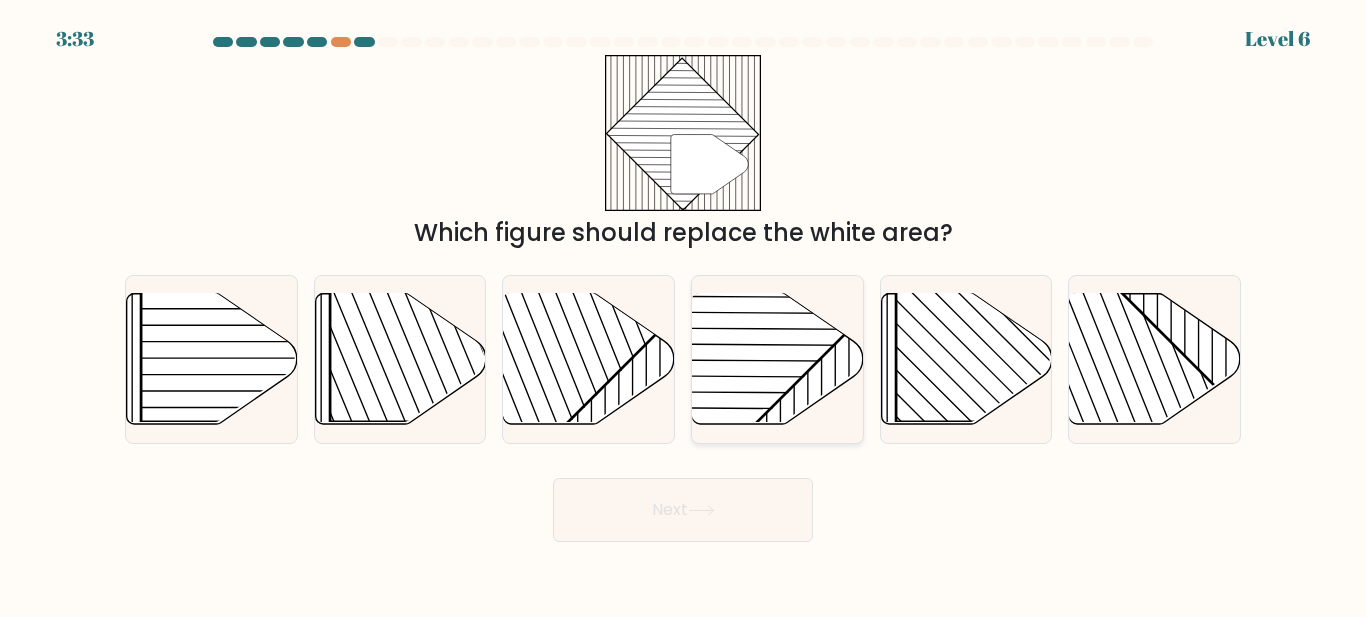 click 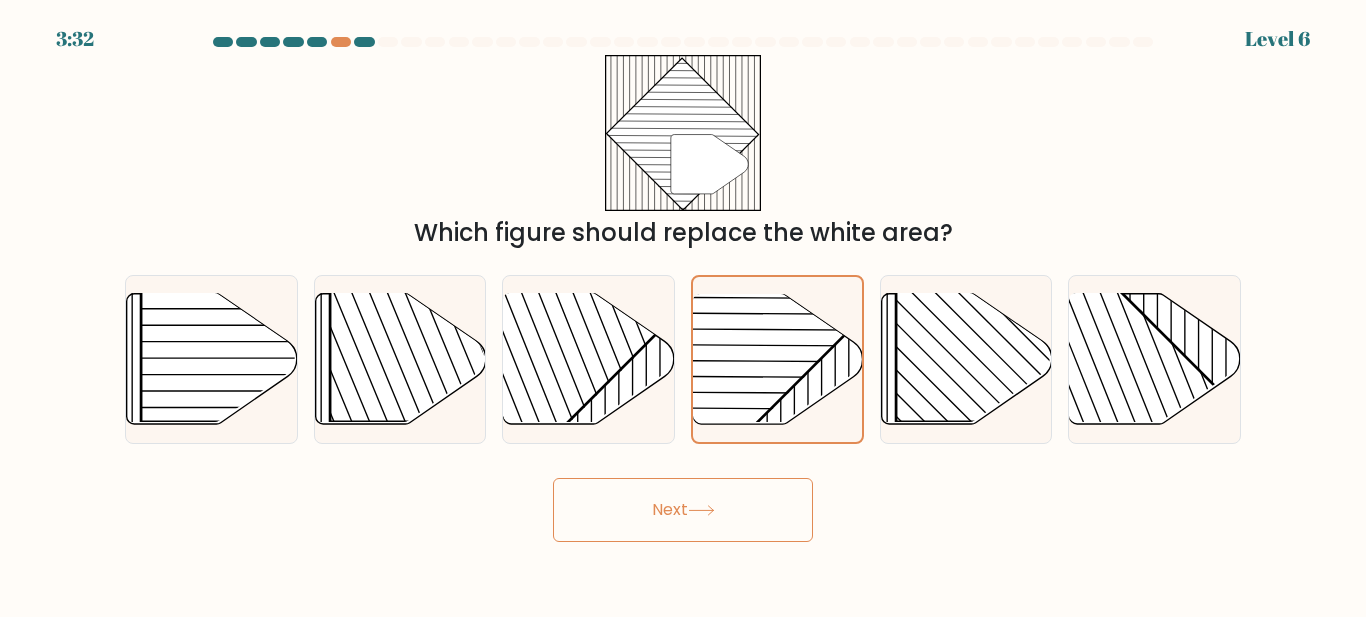 click on "Next" at bounding box center [683, 510] 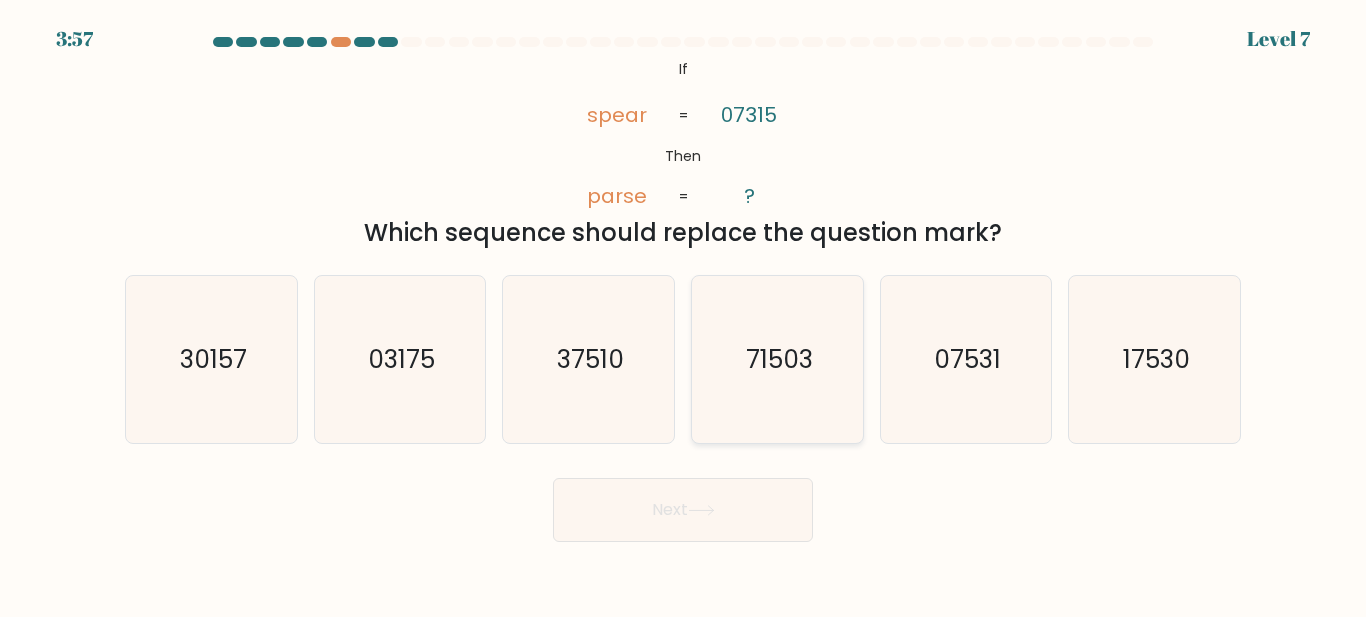 click on "71503" 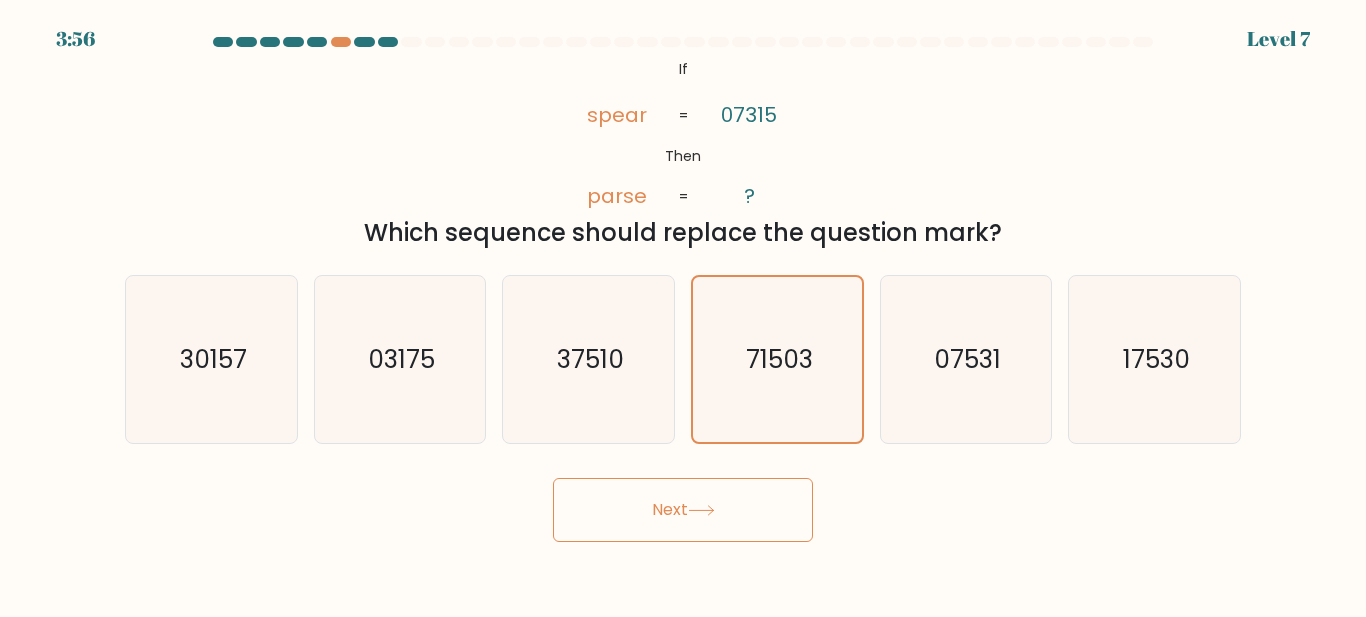 click on "Next" at bounding box center (683, 510) 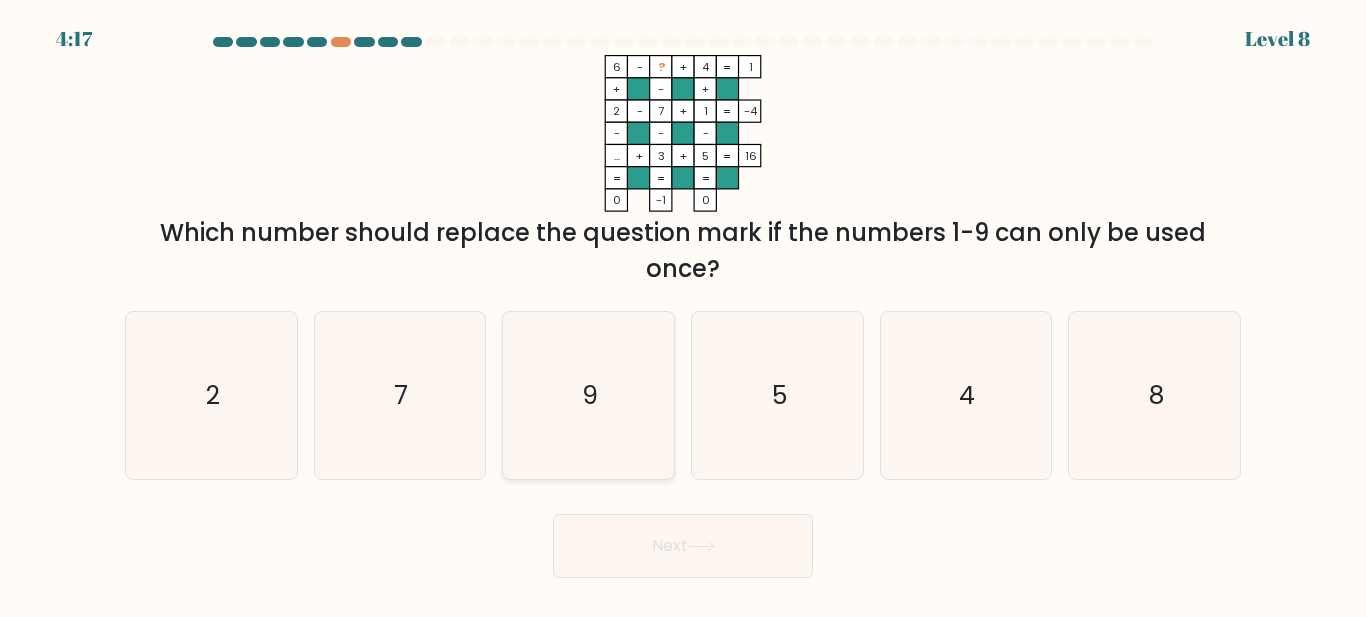 click on "9" 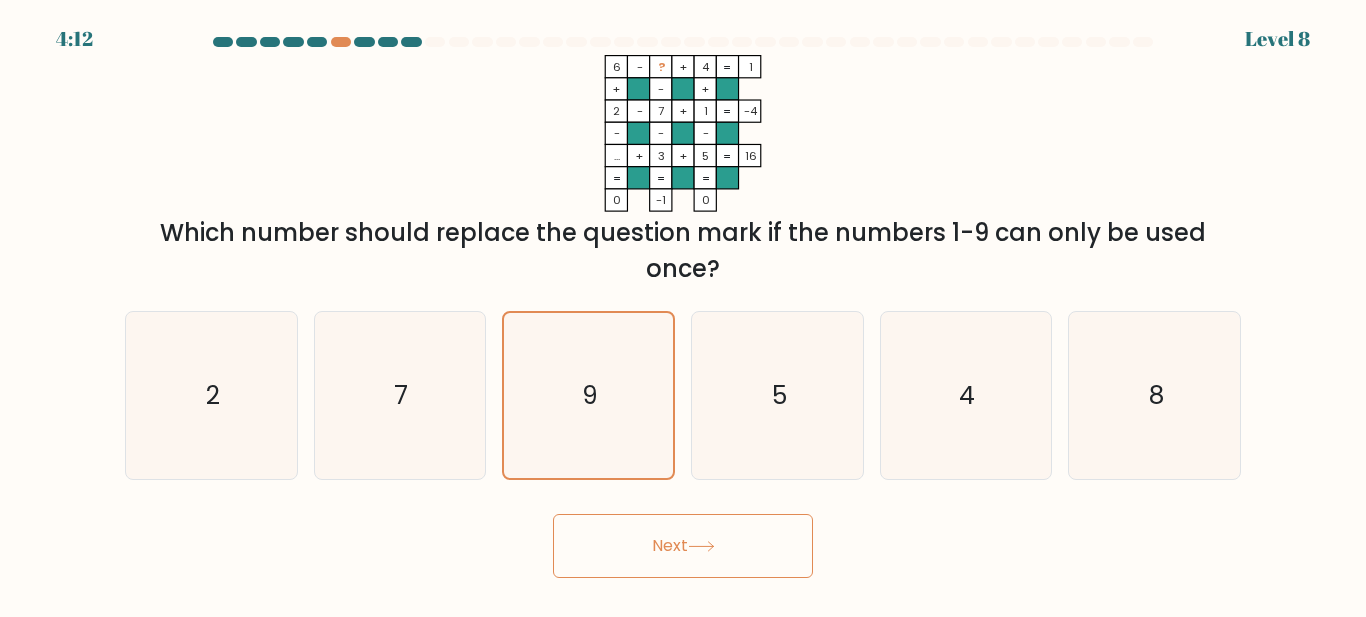 click on "Next" at bounding box center (683, 546) 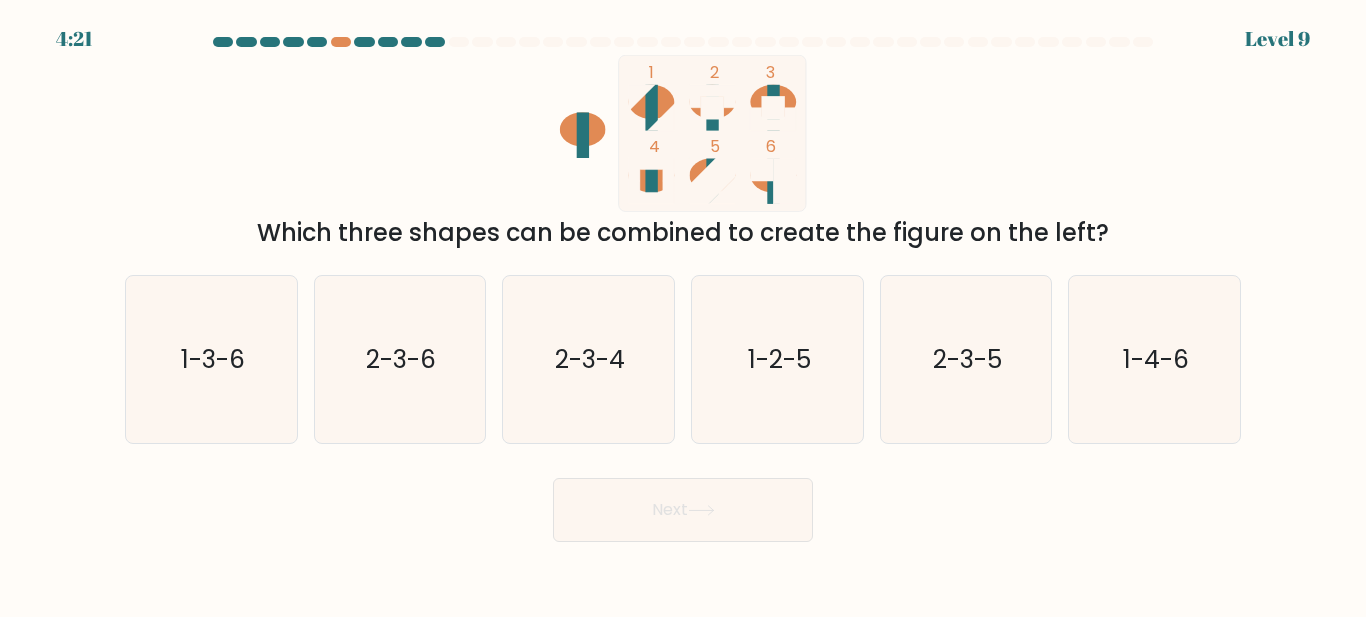 click 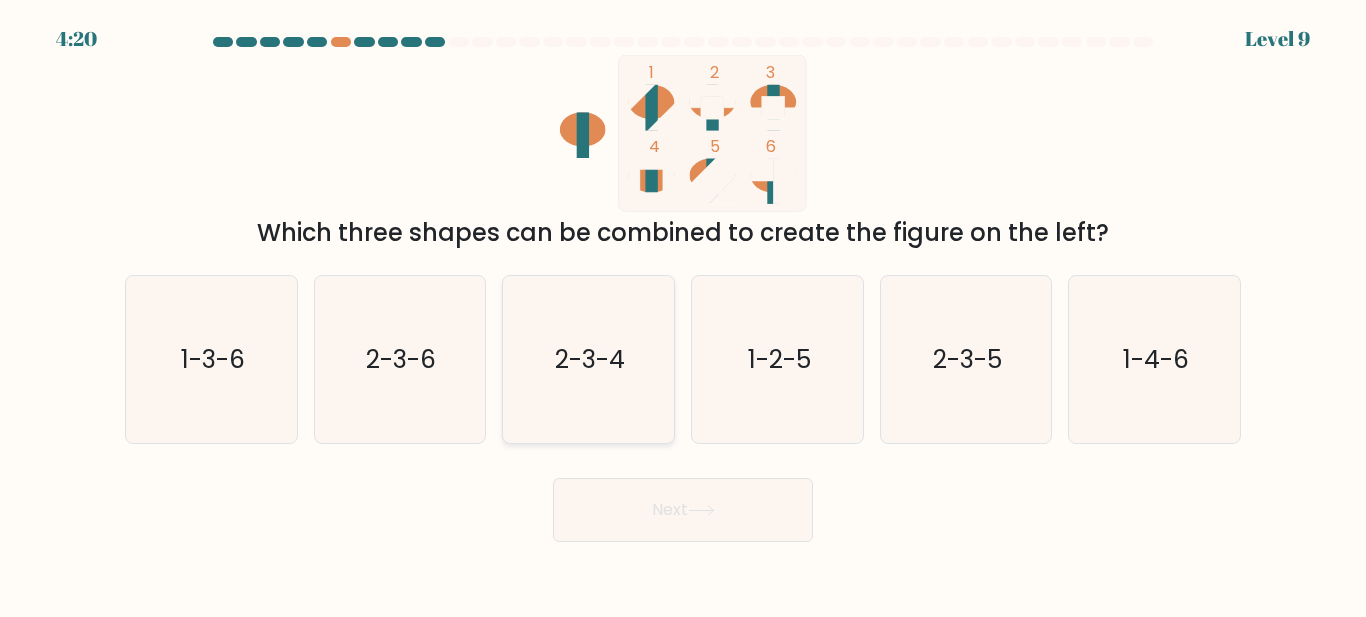 click on "2-3-4" 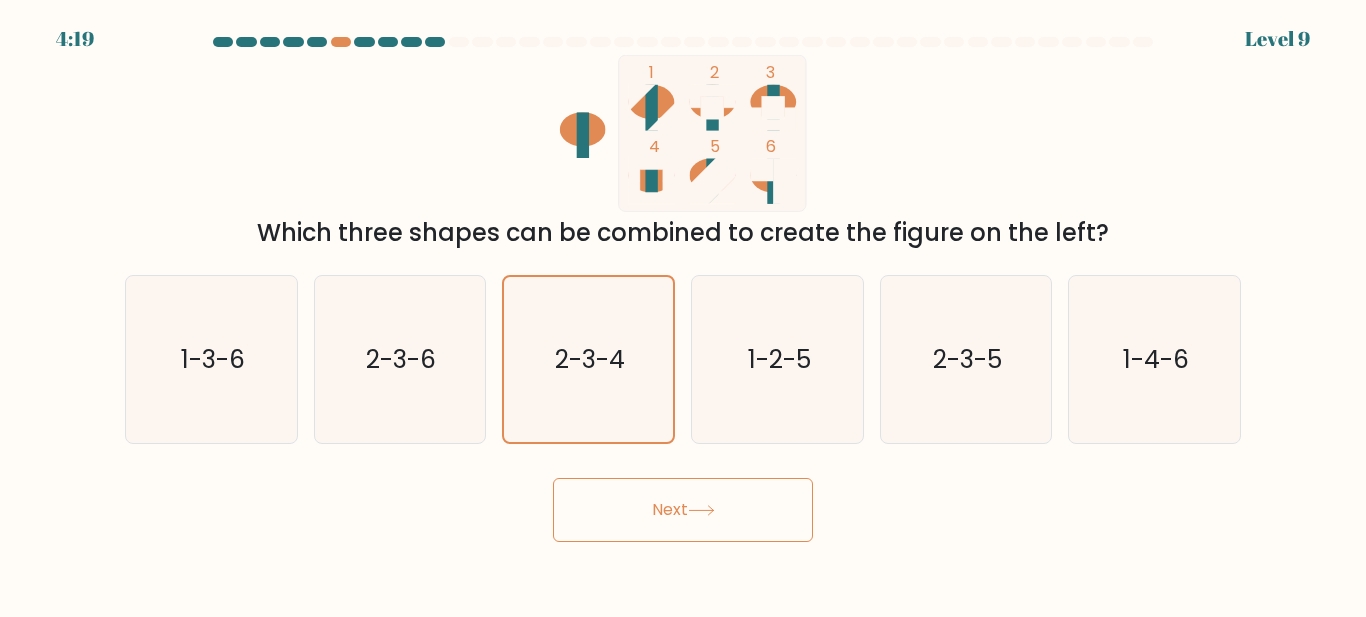 click on "Next" at bounding box center [683, 510] 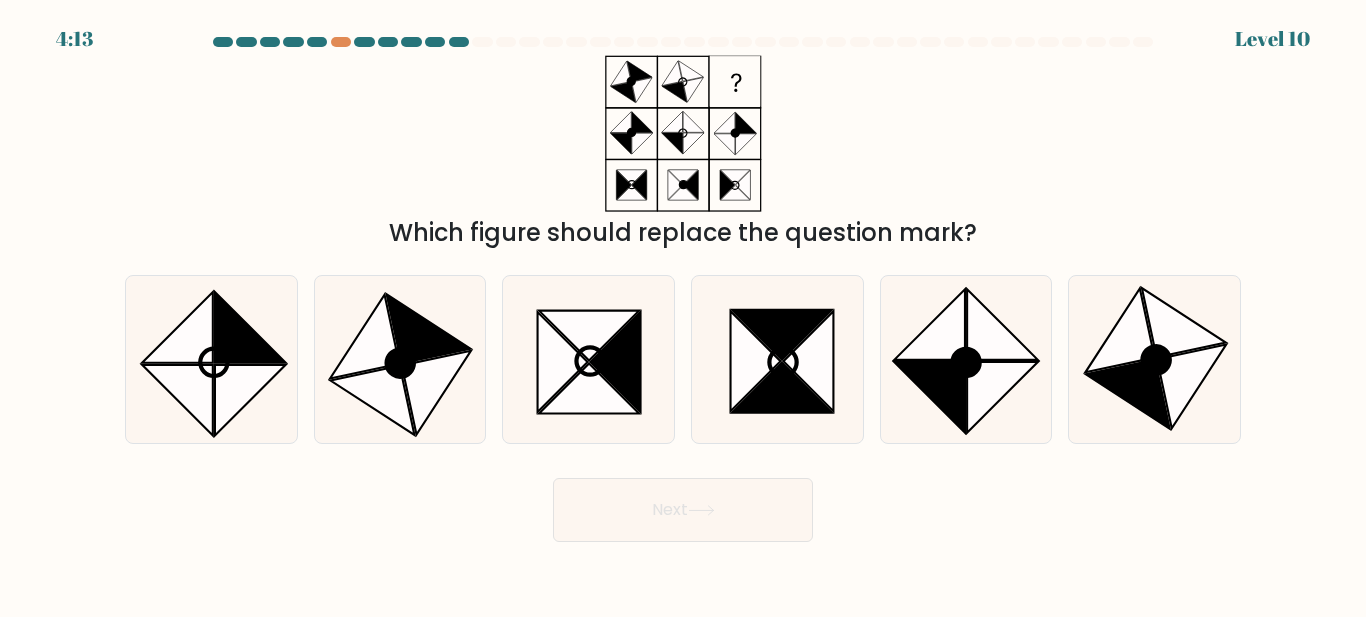 click on "Next" at bounding box center [683, 510] 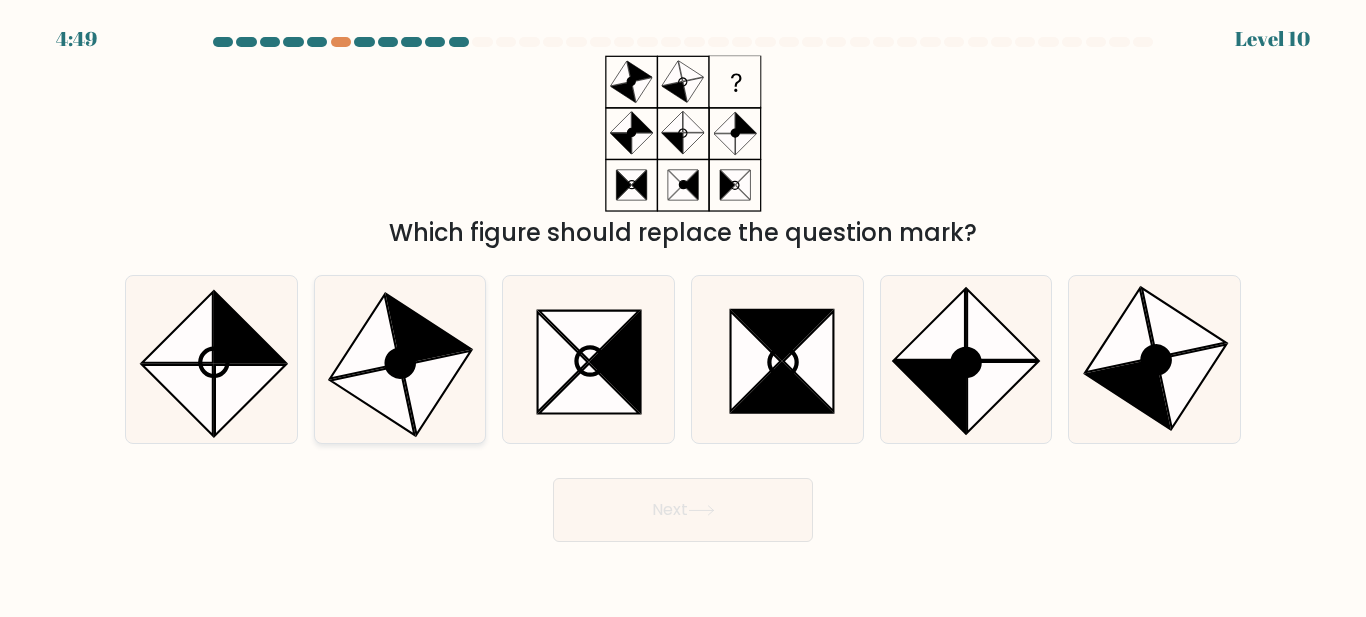 click 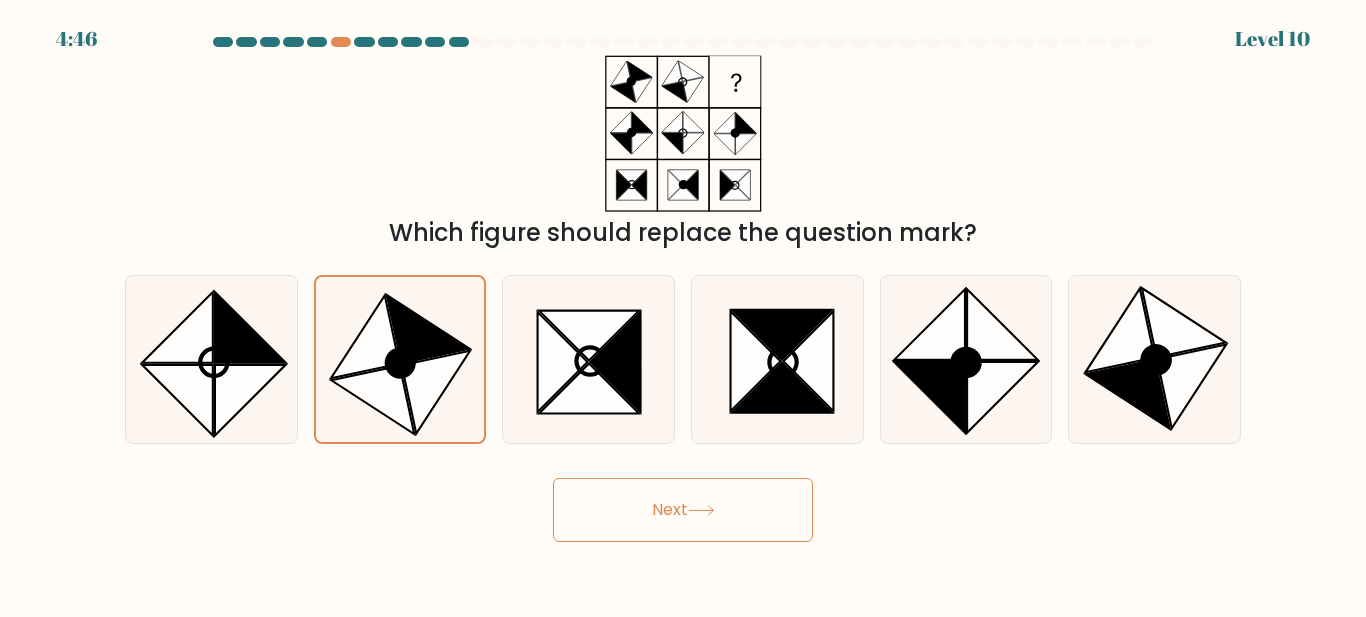 click on "Next" at bounding box center (683, 510) 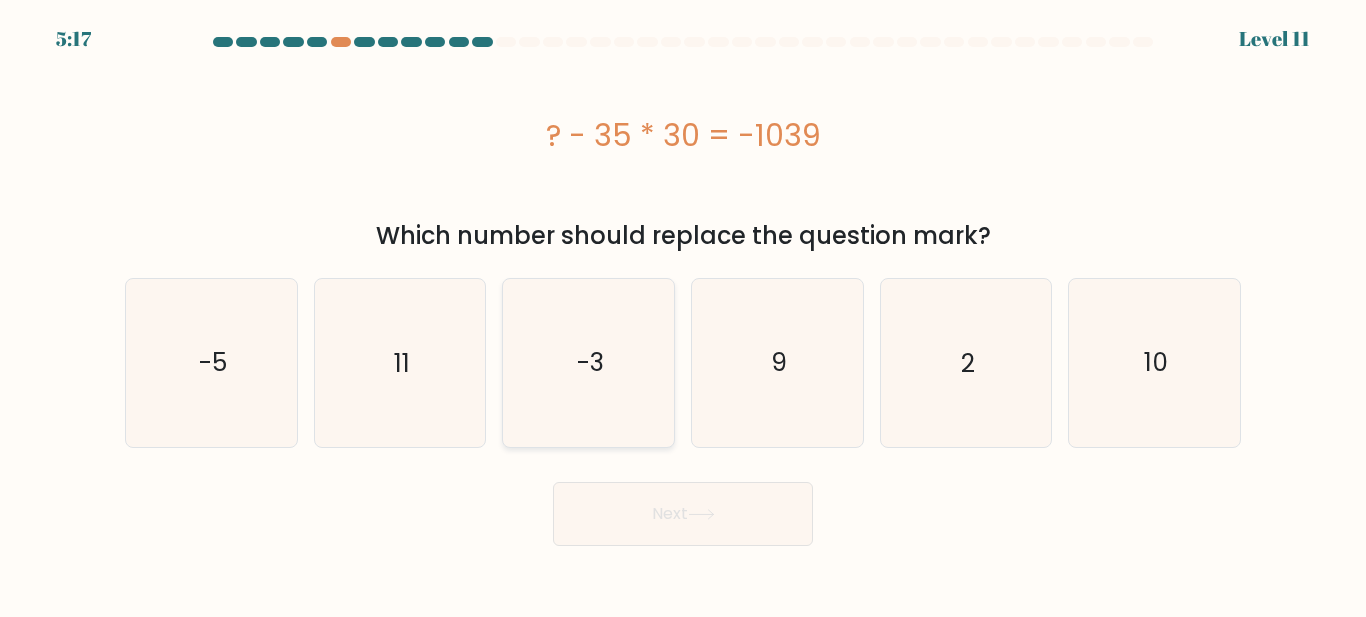 click on "-3" 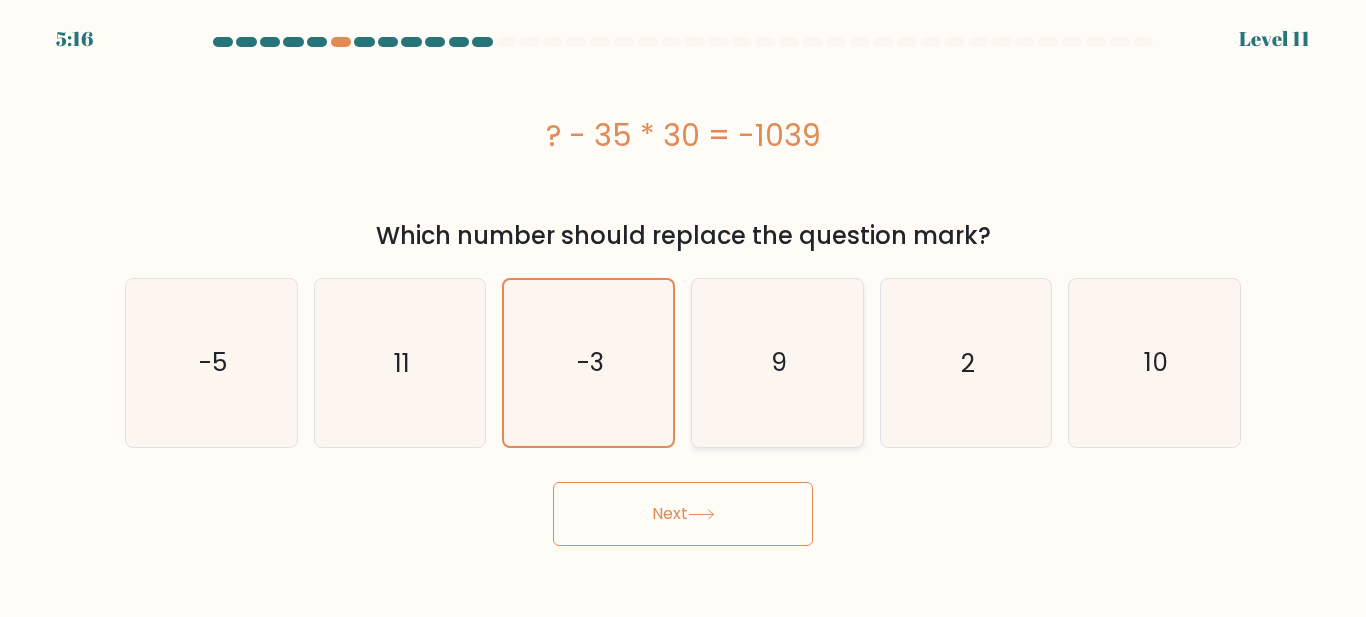 click on "9" 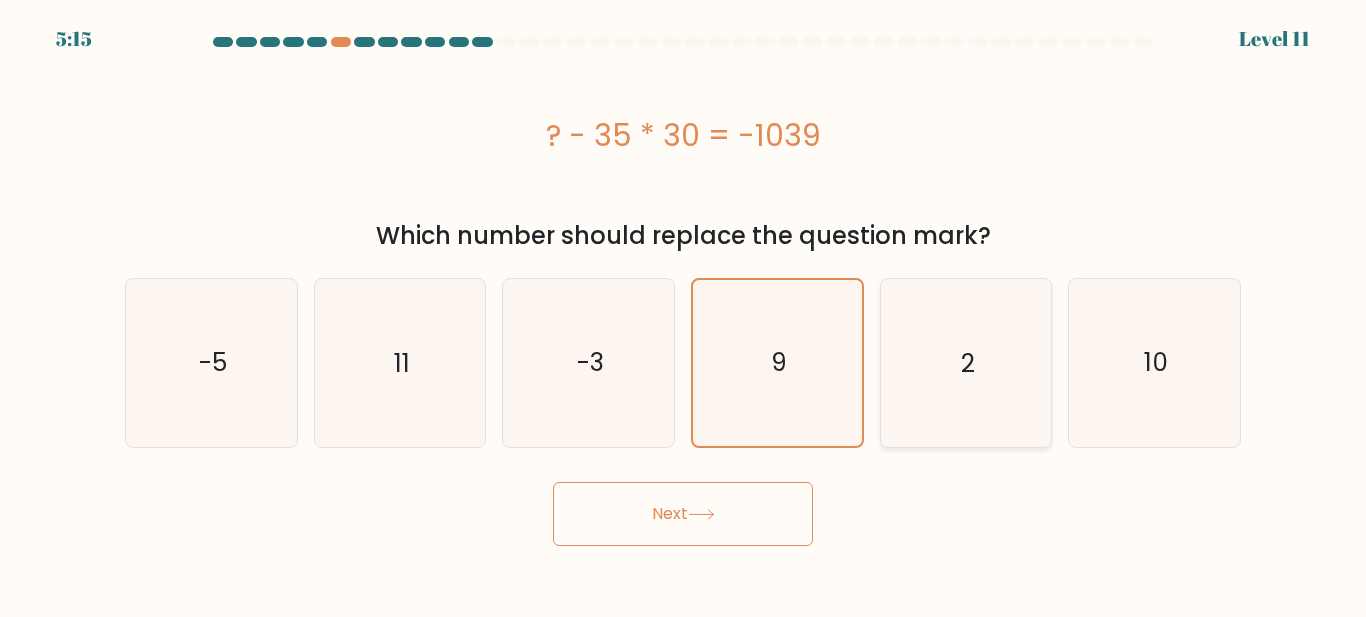 click on "2" 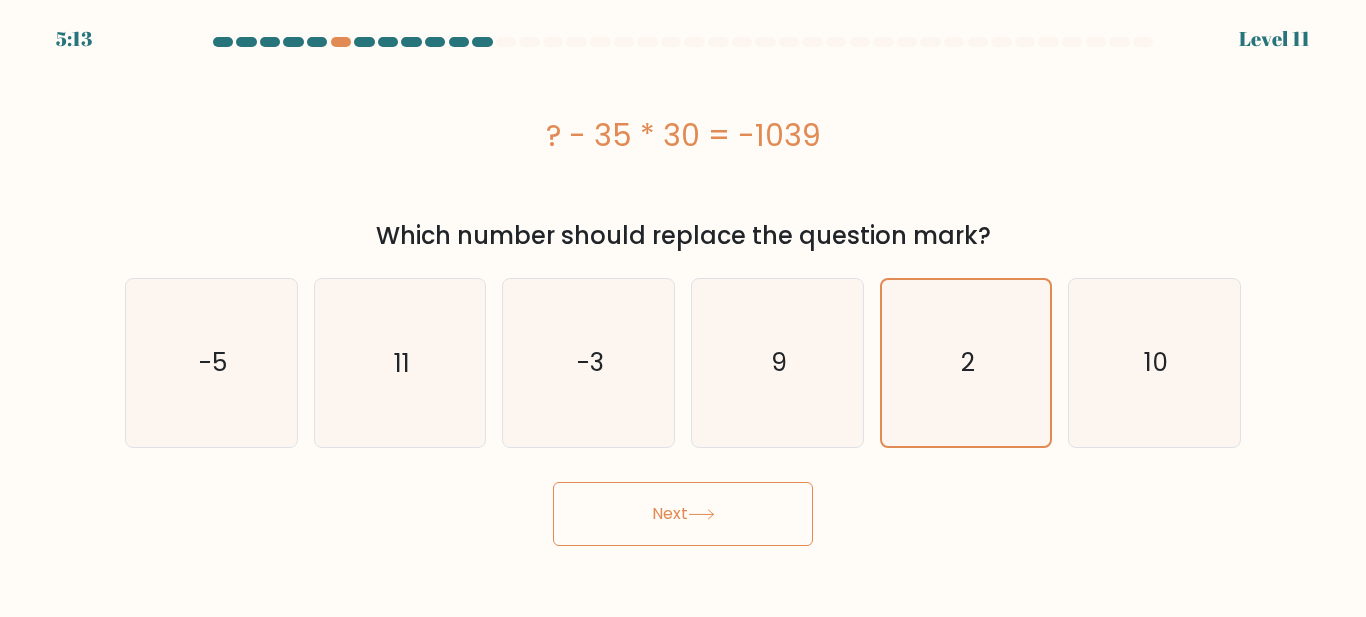 click on "Next" at bounding box center (683, 514) 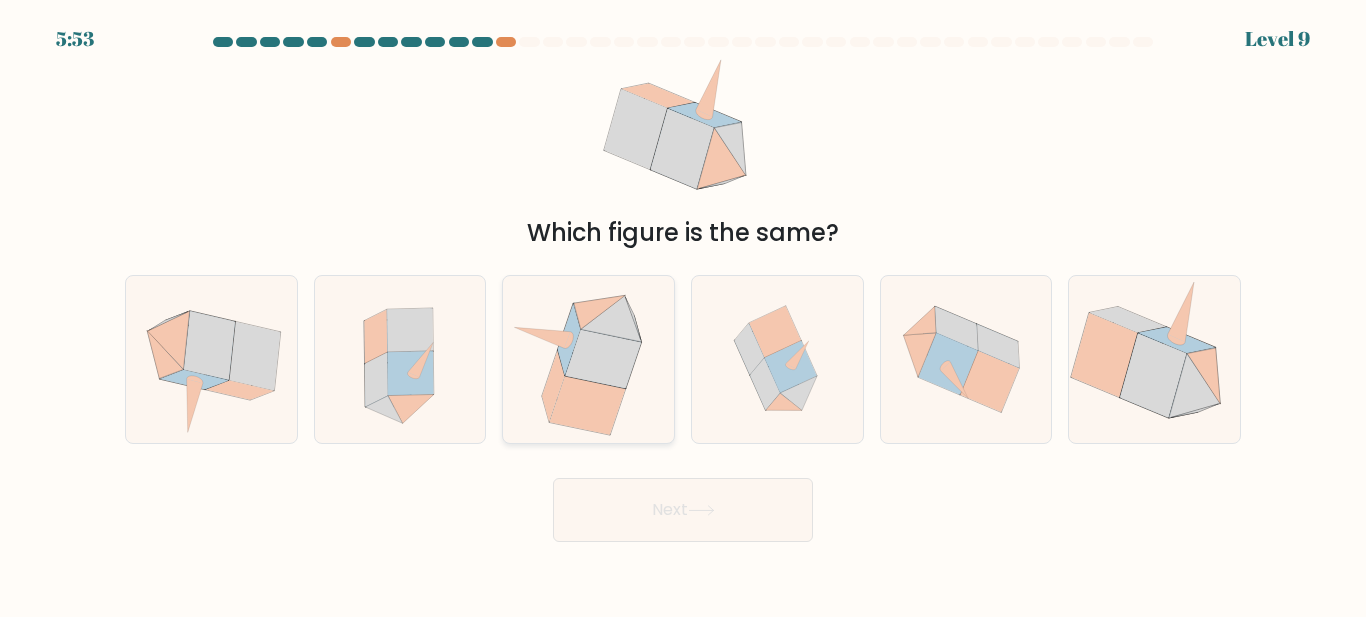click 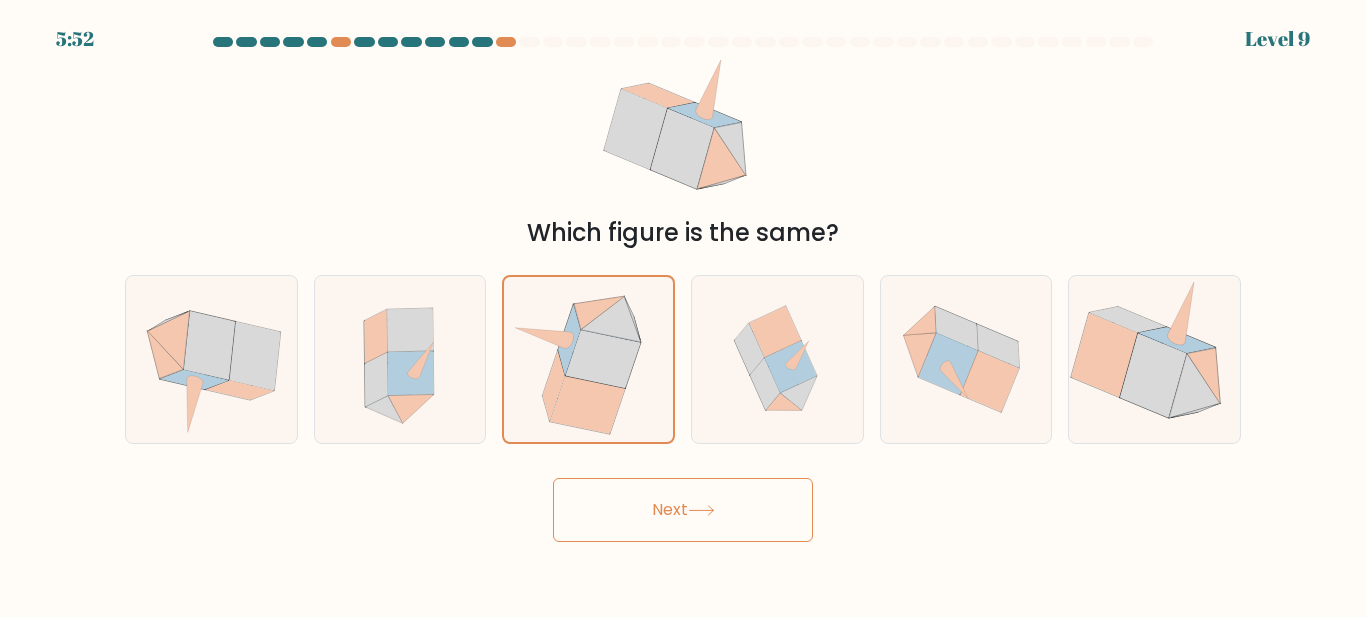 click on "Next" at bounding box center [683, 510] 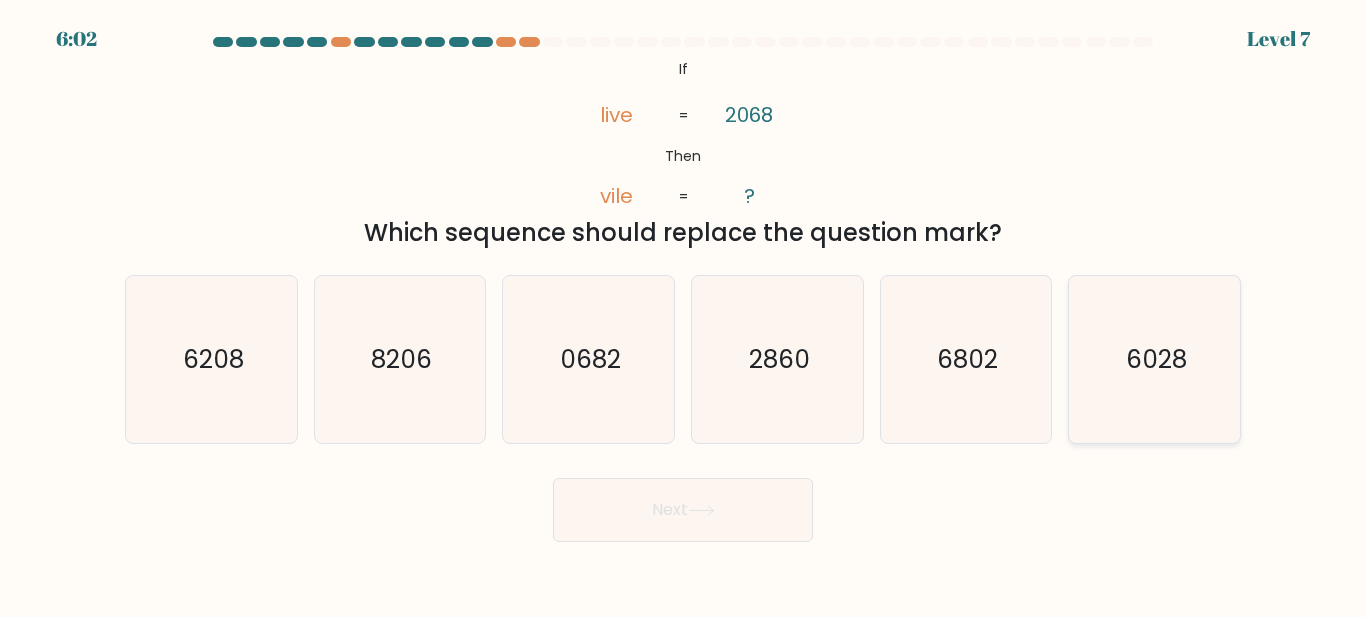 click on "6028" 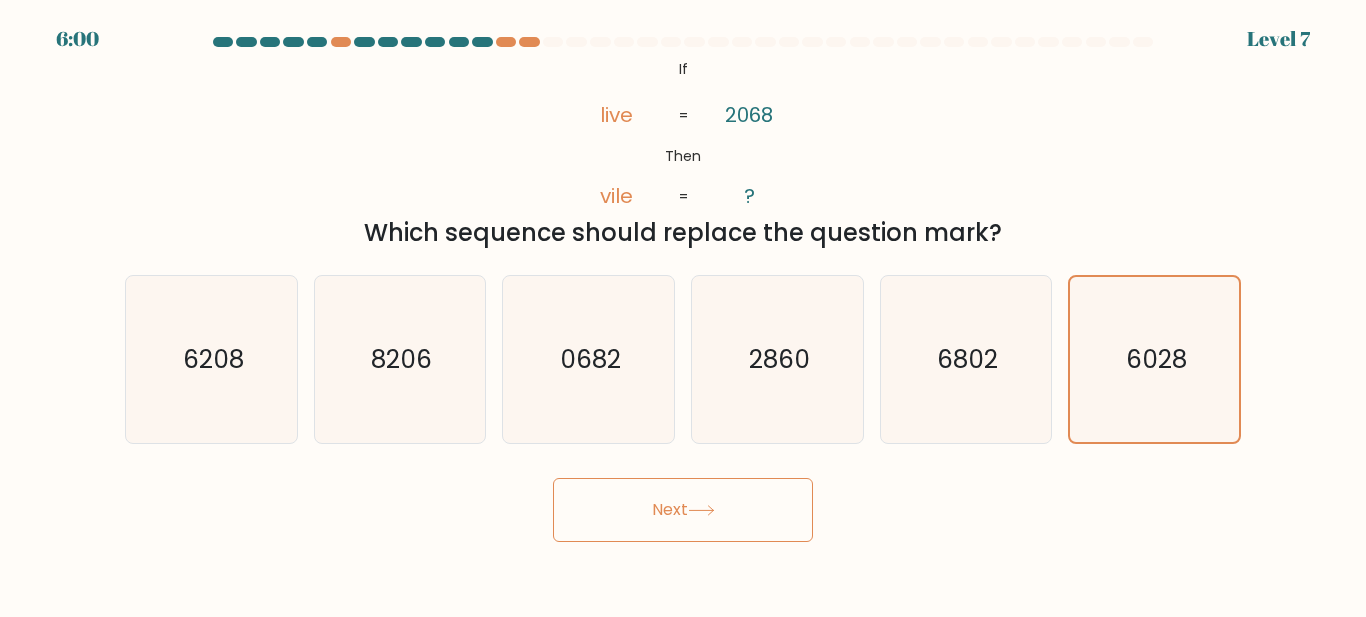 click on "Next" at bounding box center (683, 510) 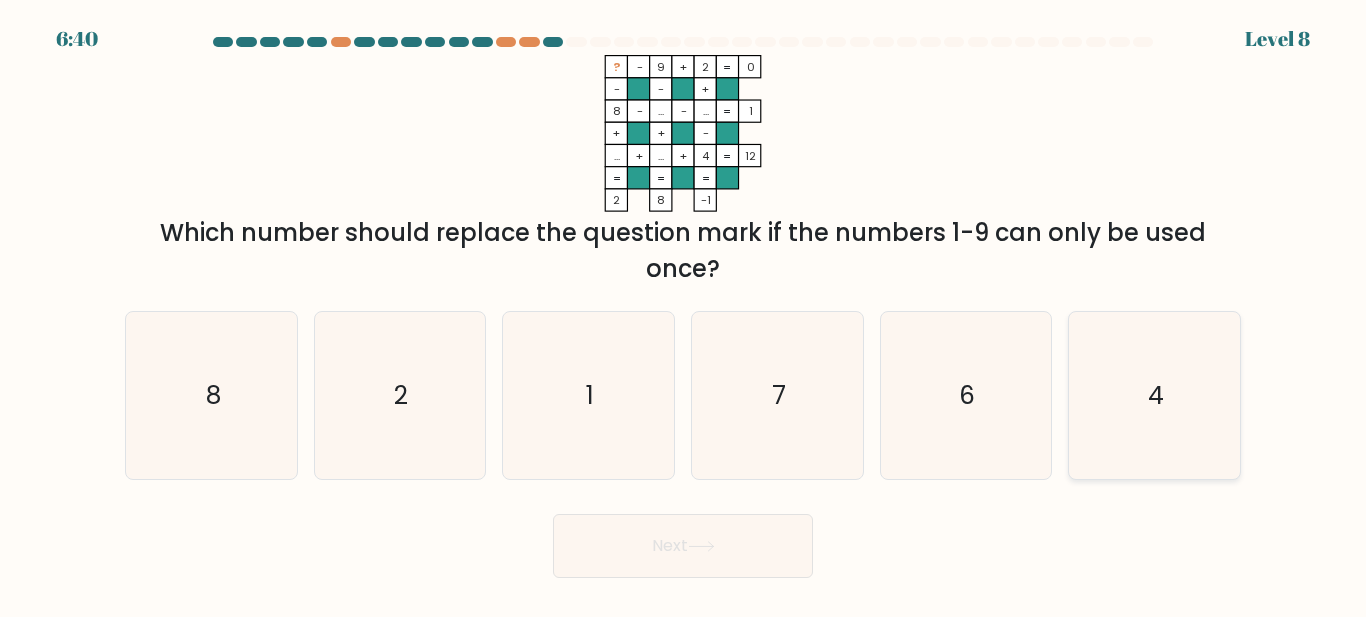 click on "4" 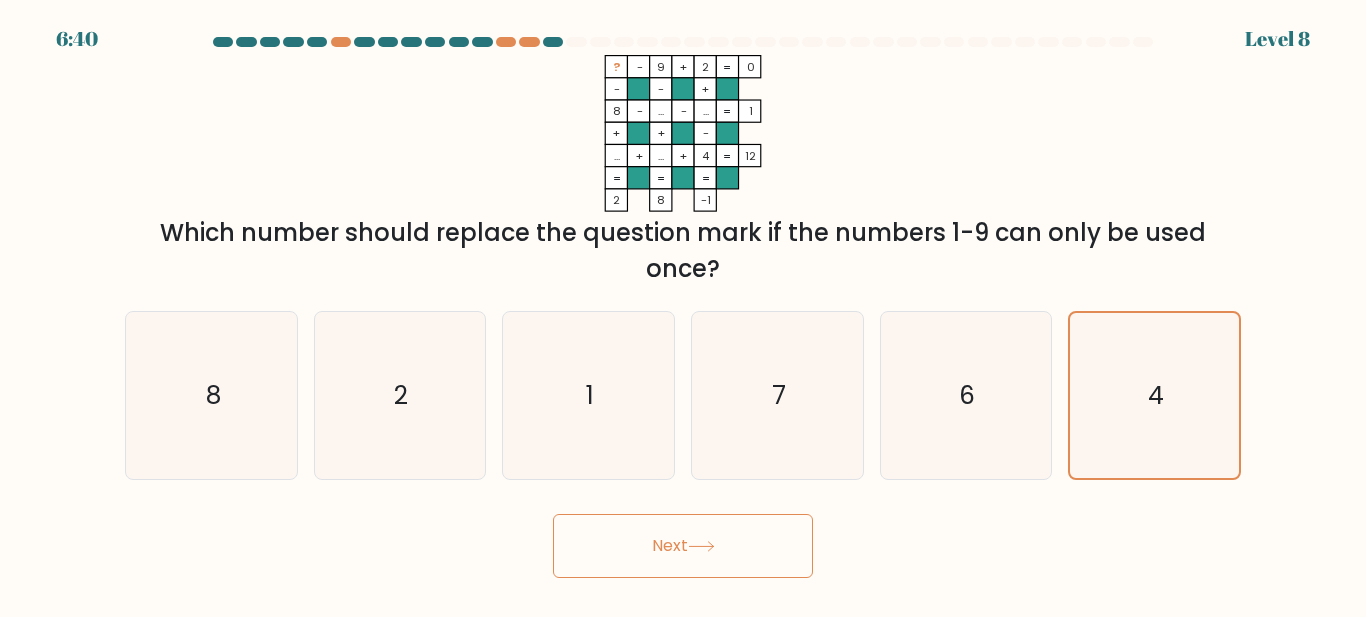 click on "Next" at bounding box center [683, 546] 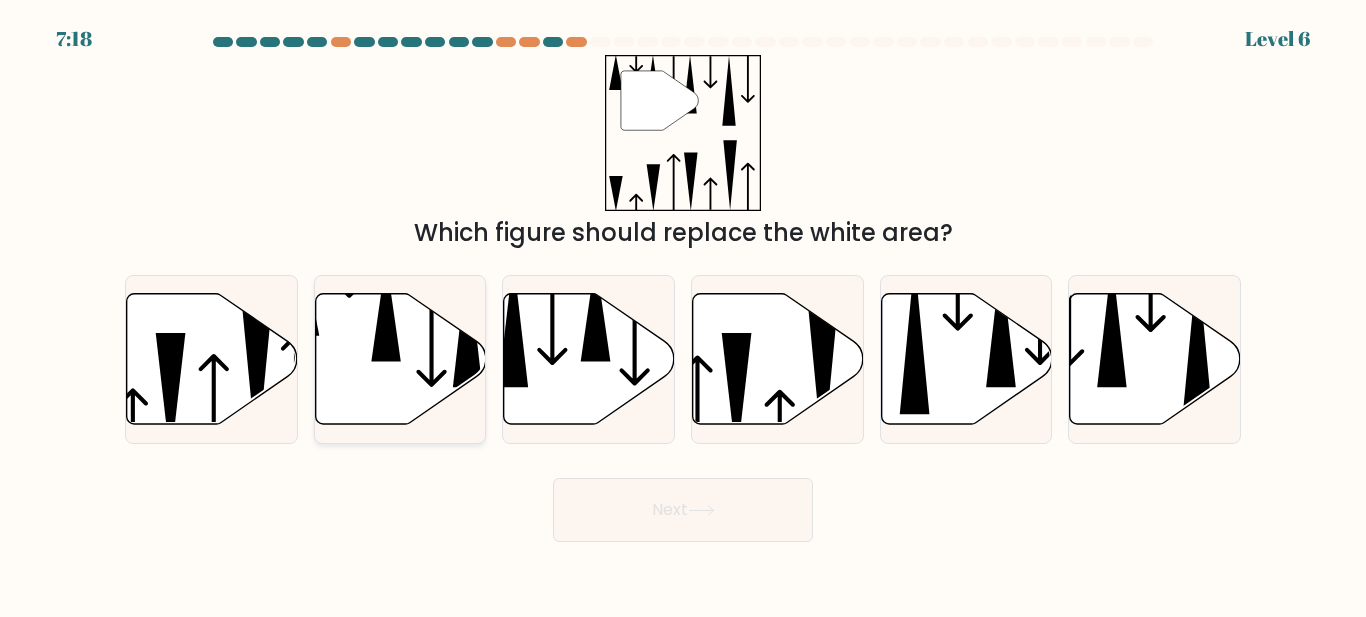 click 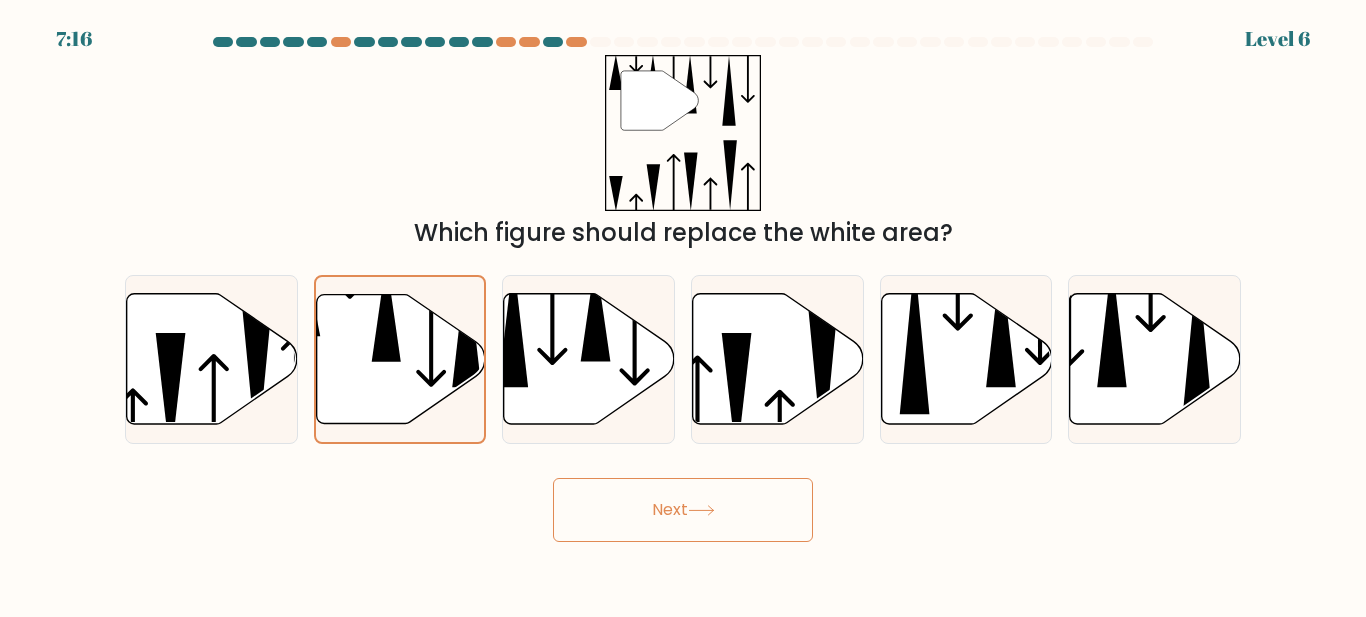 click 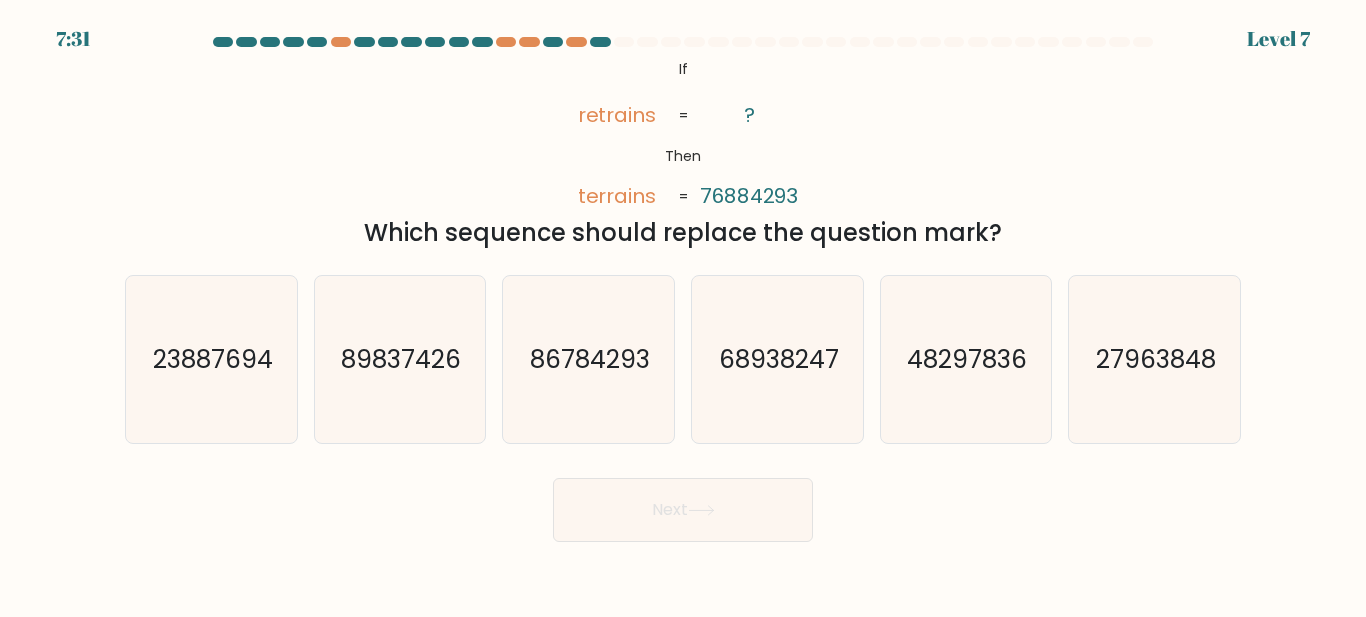click on "d.
68938247" at bounding box center [777, 359] 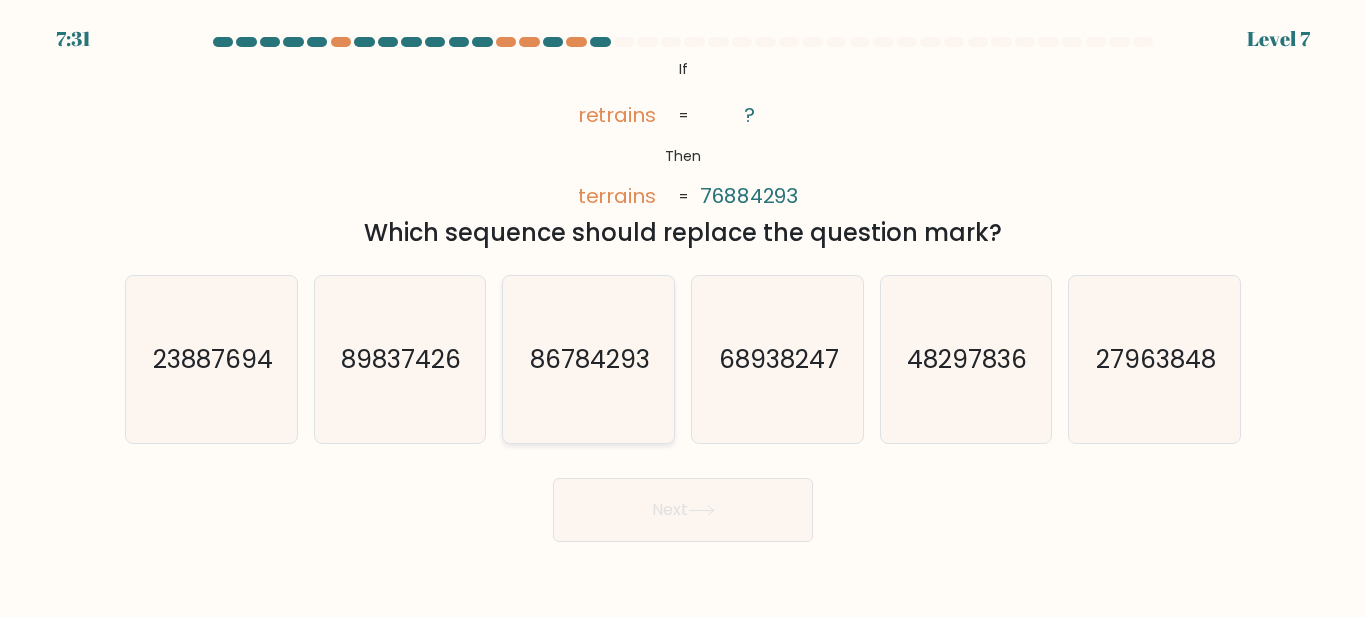 click on "86784293" 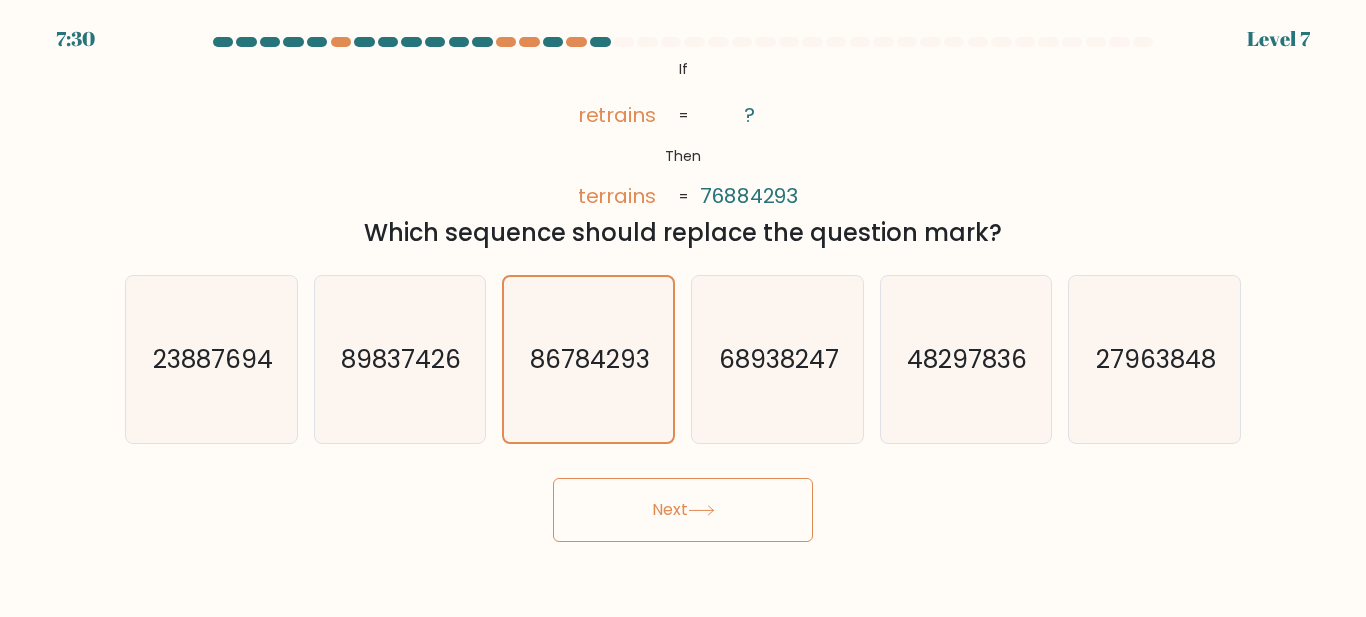 click on "Next" at bounding box center [683, 510] 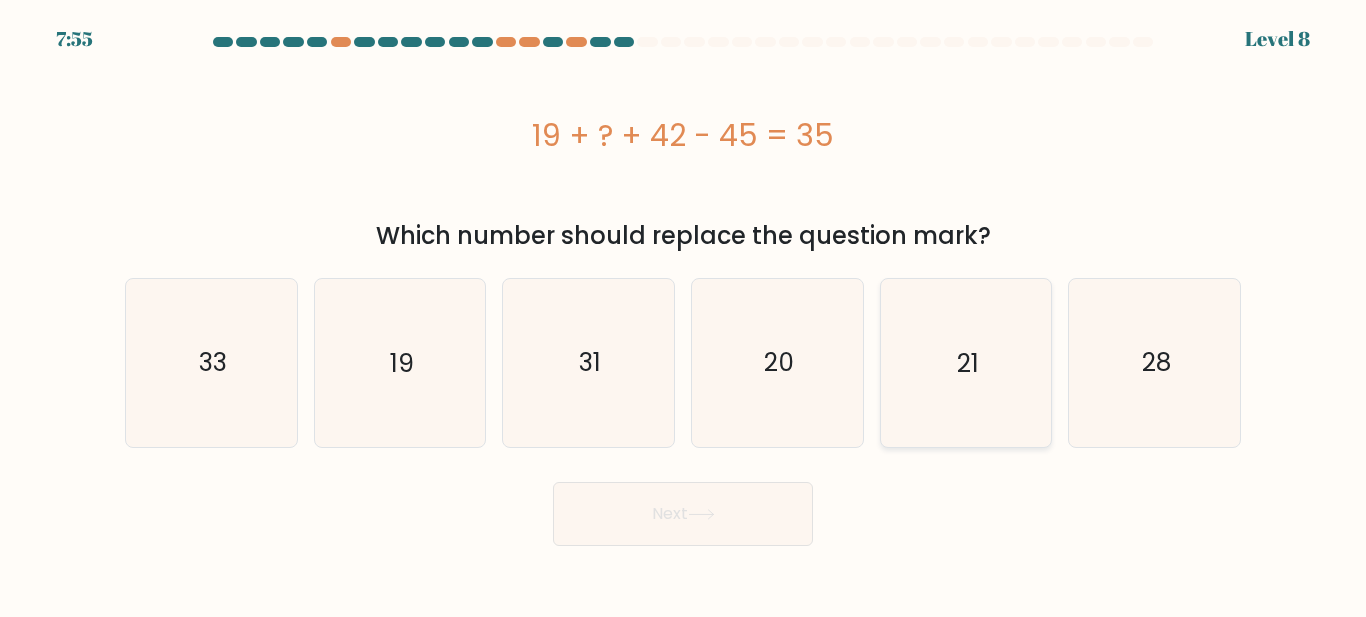 click on "21" 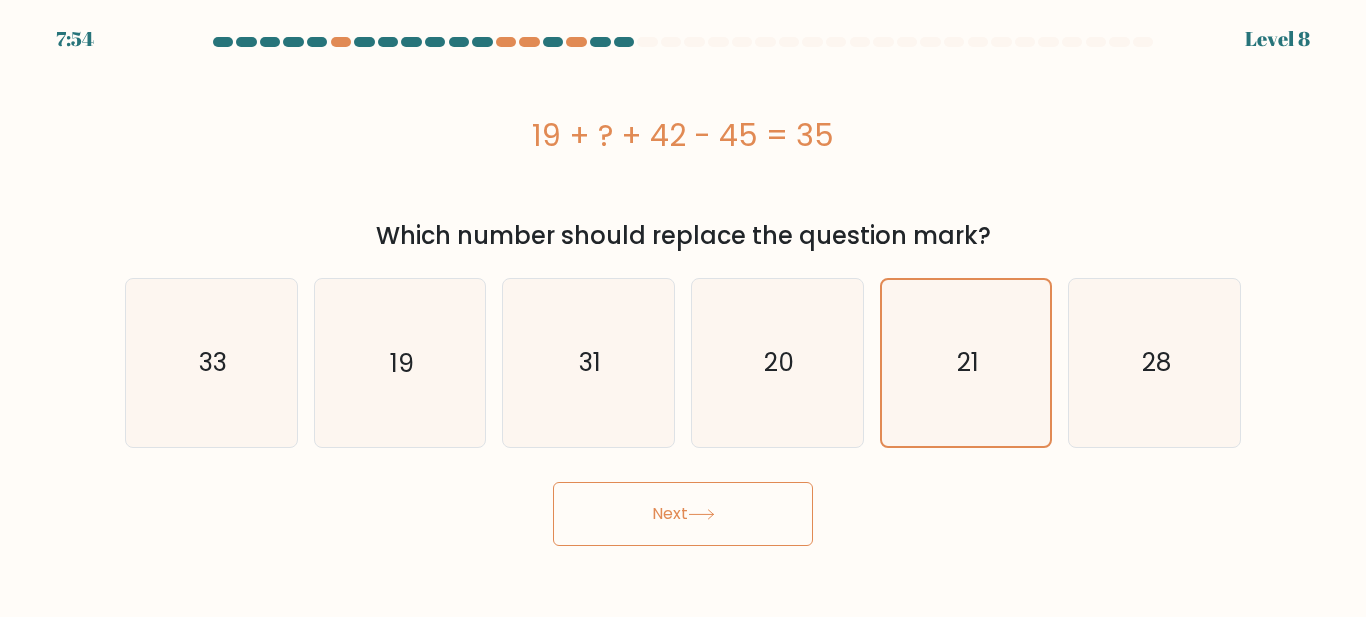 click on "Next" at bounding box center (683, 514) 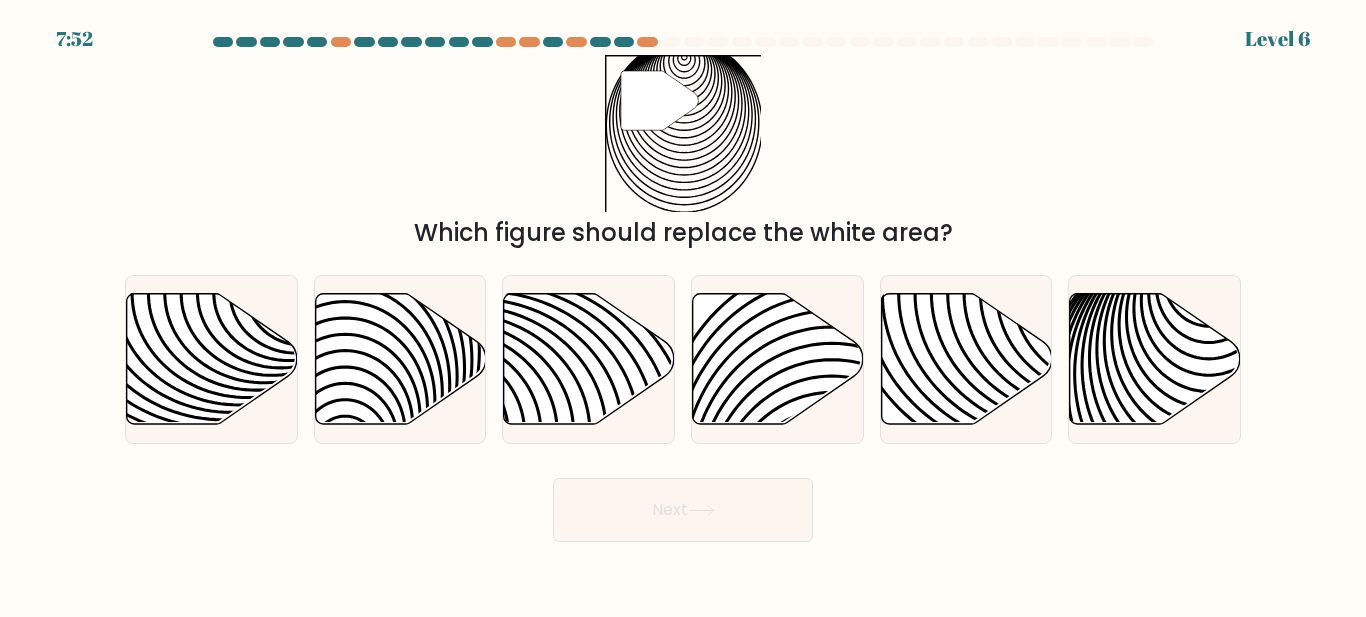 click on "Next" at bounding box center (683, 510) 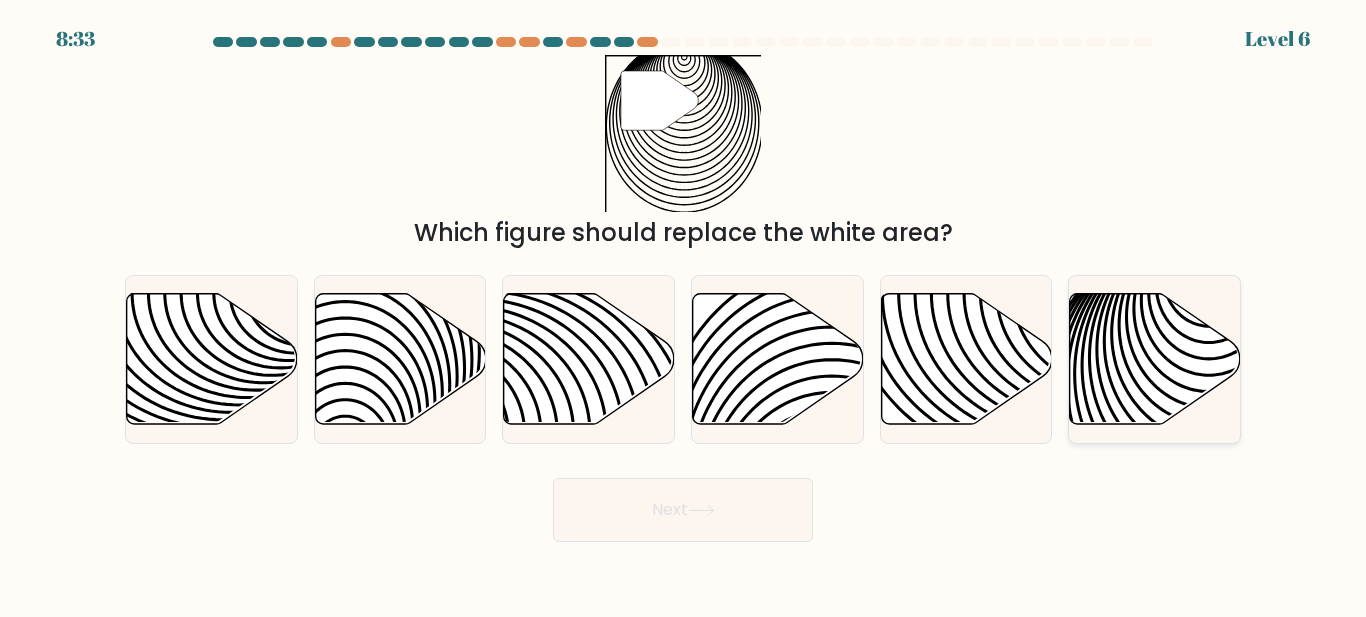 click 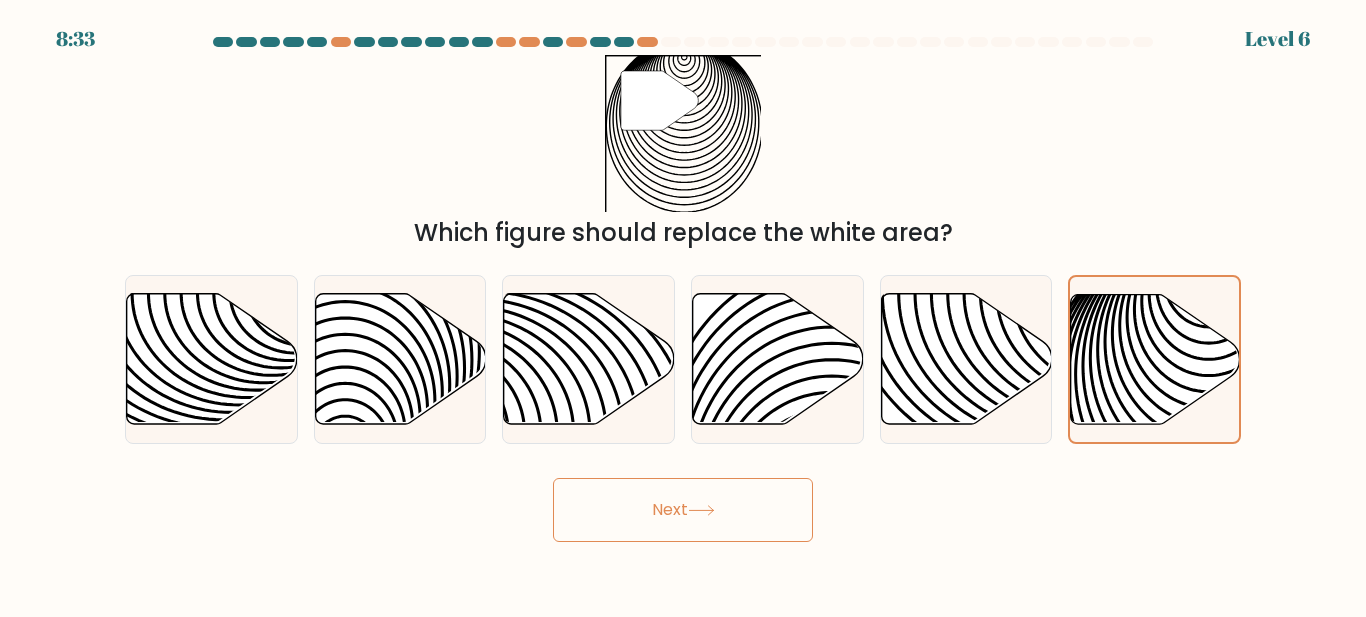 click on "Next" at bounding box center (683, 510) 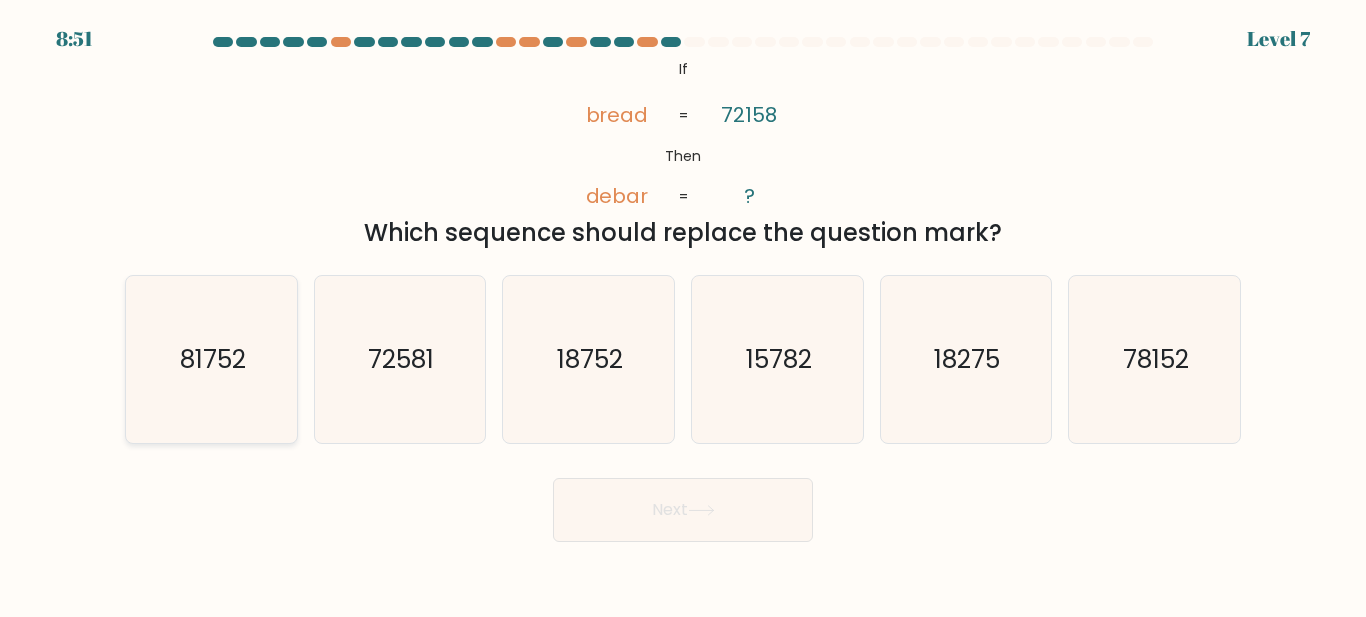 click on "81752" 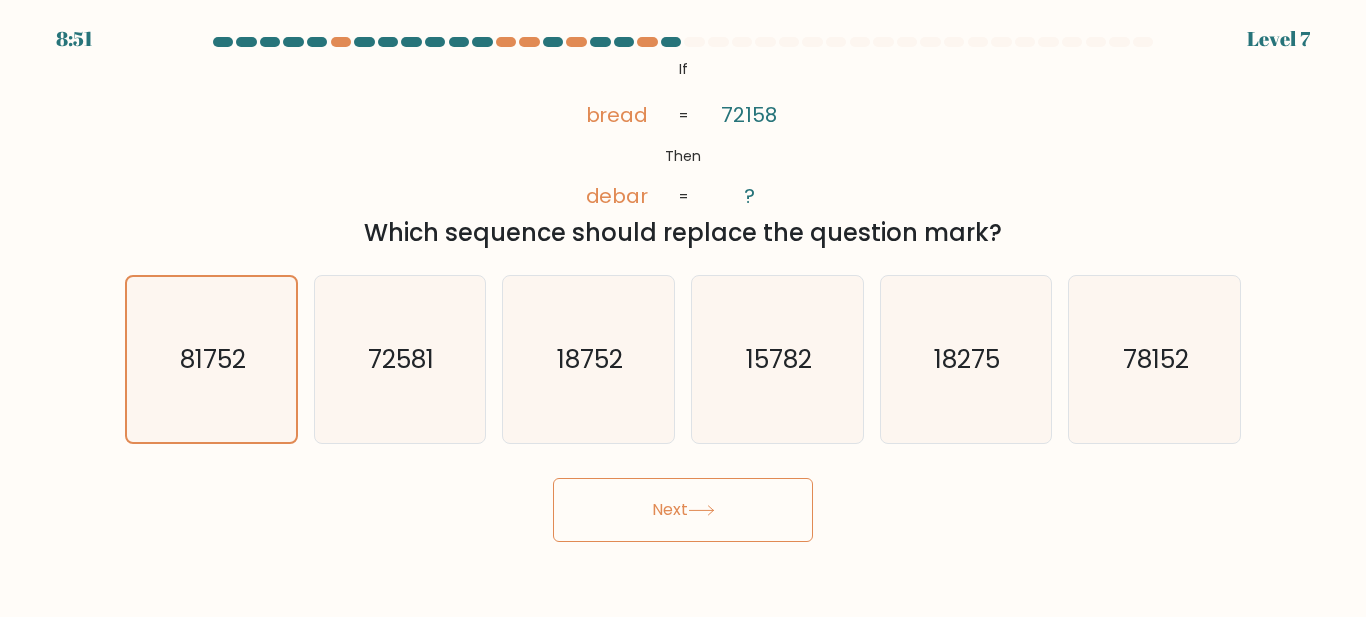 click on "Next" at bounding box center (683, 510) 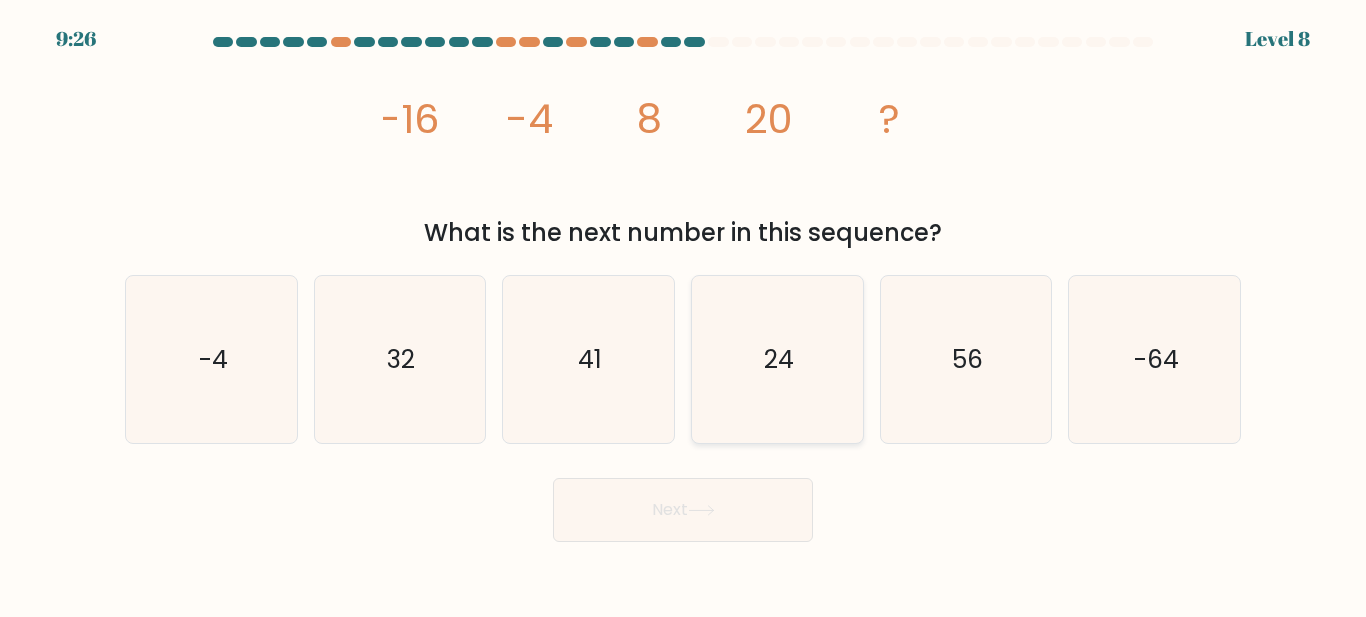 click on "24" 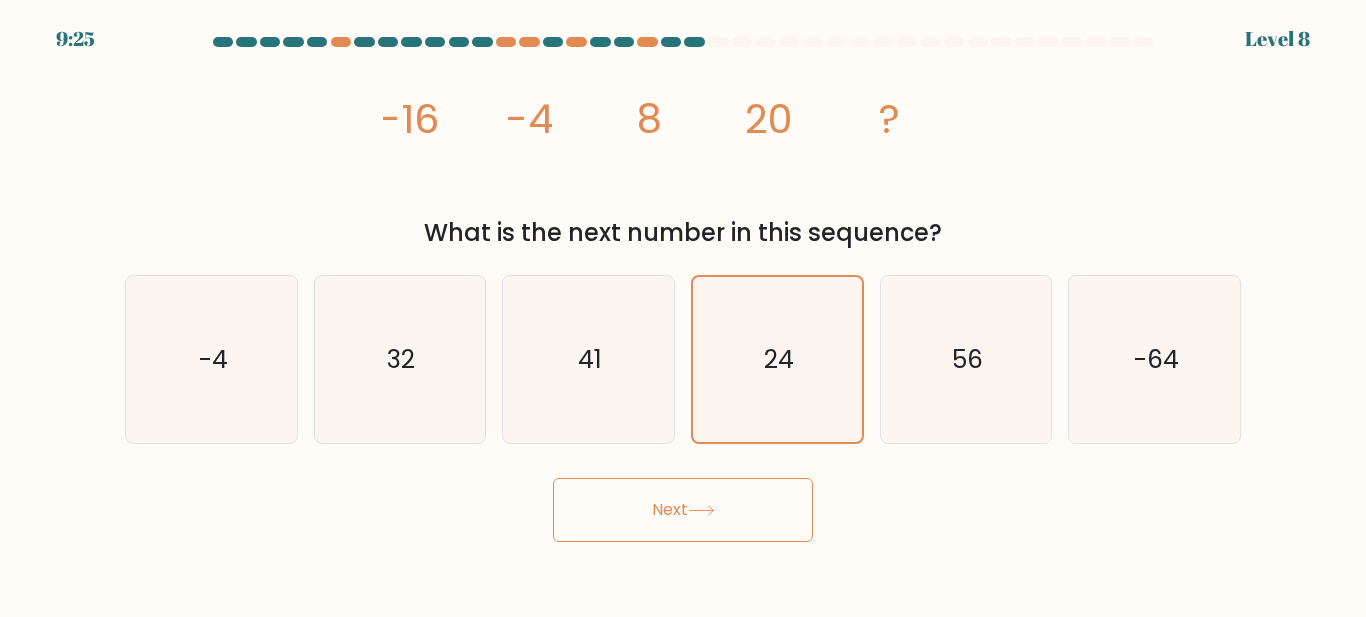 click on "Next" at bounding box center (683, 510) 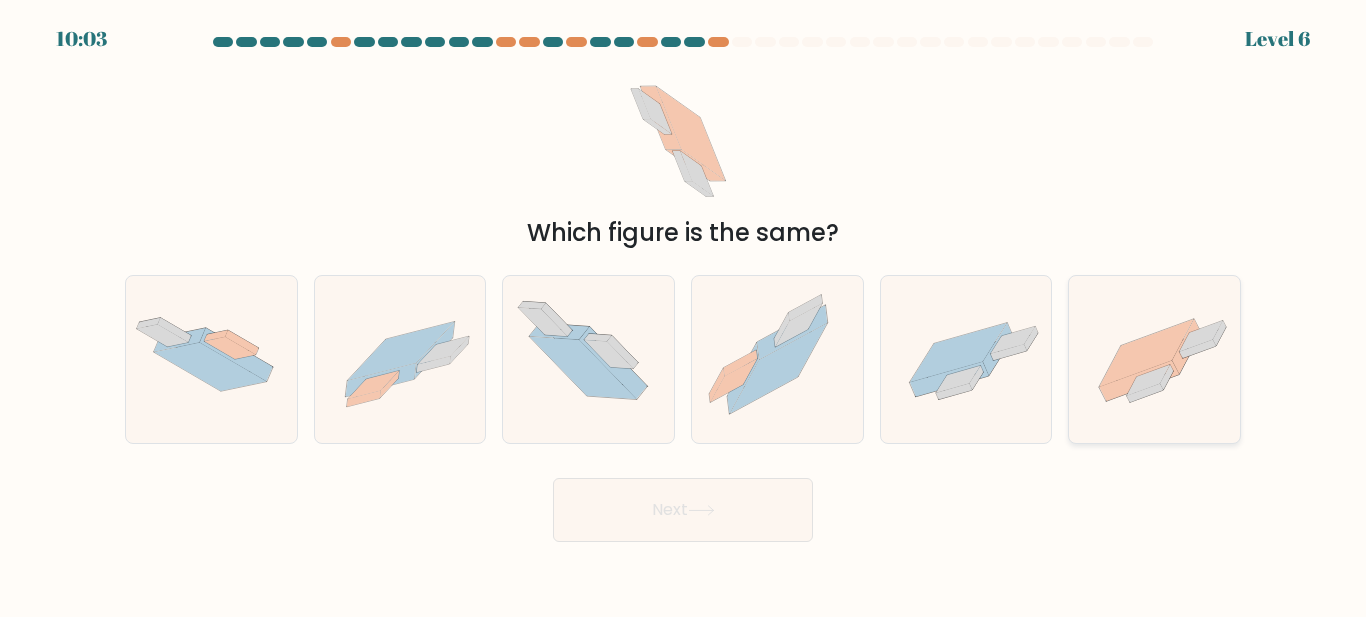 click at bounding box center [1154, 359] 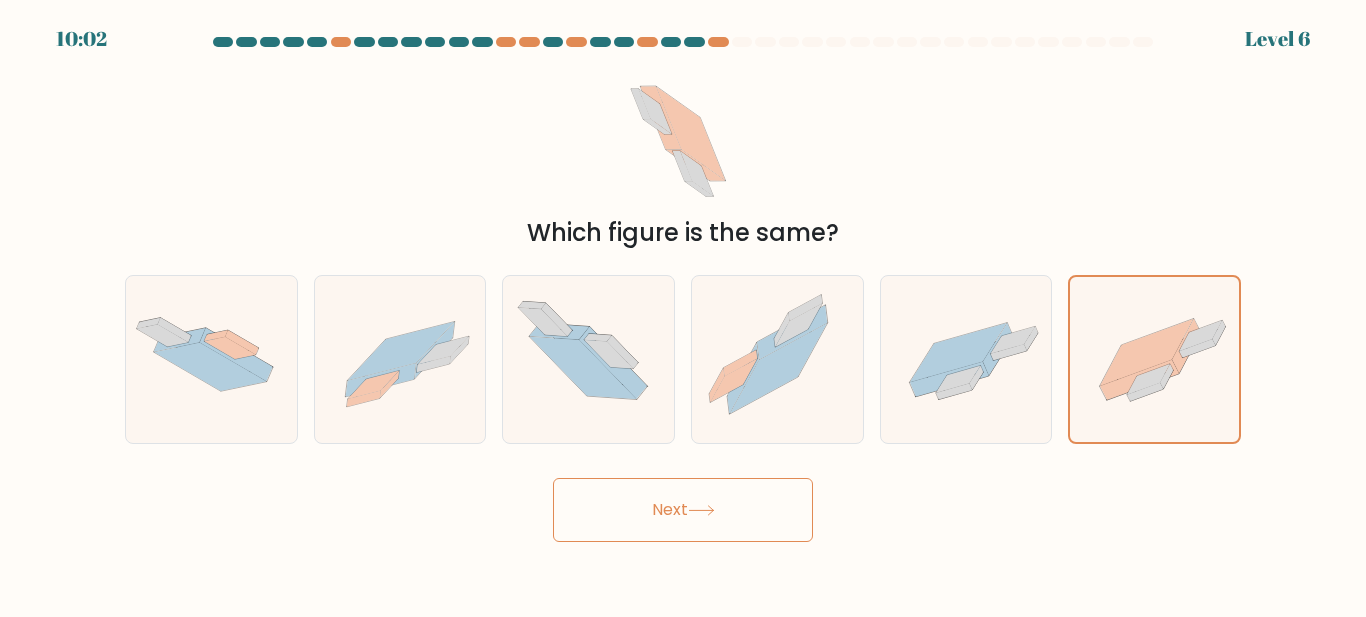 click on "Next" at bounding box center [683, 510] 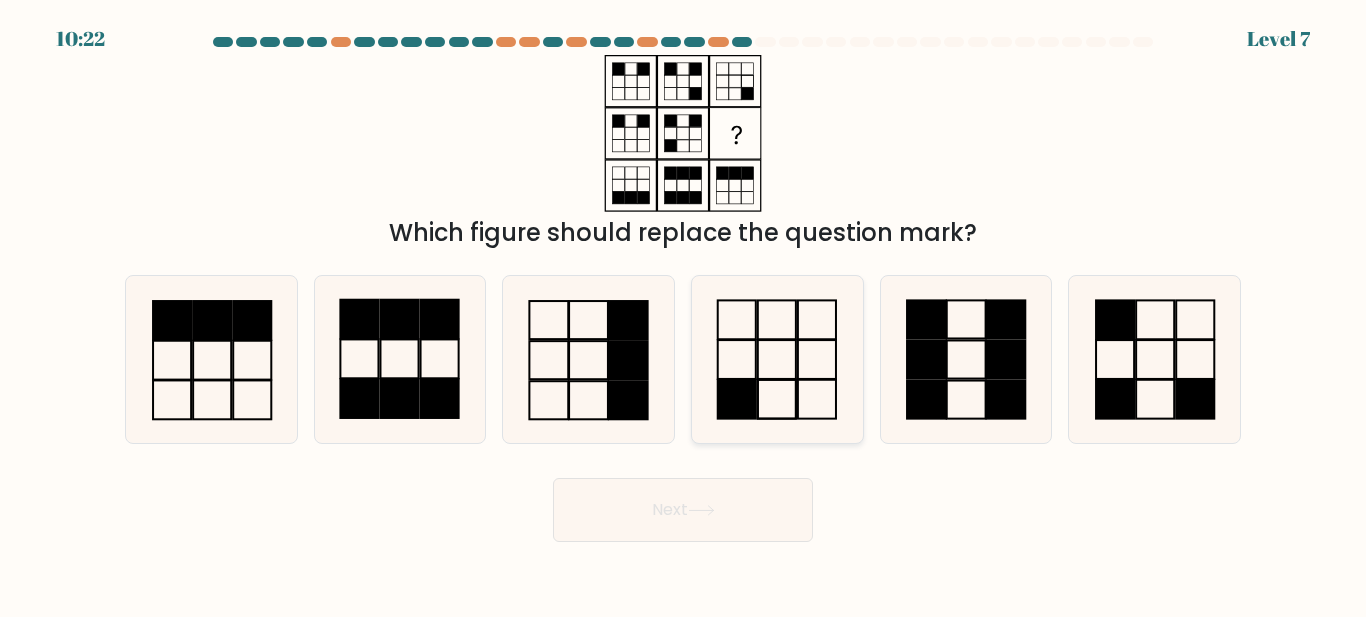 click 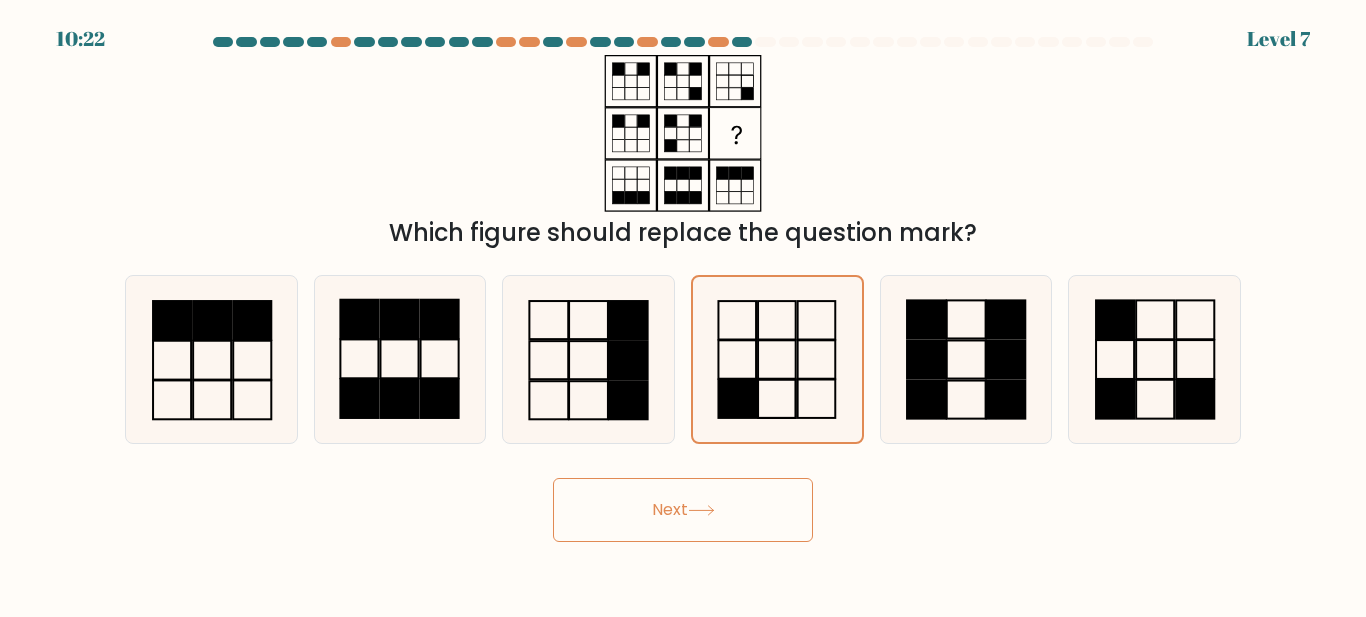 click on "Next" at bounding box center (683, 510) 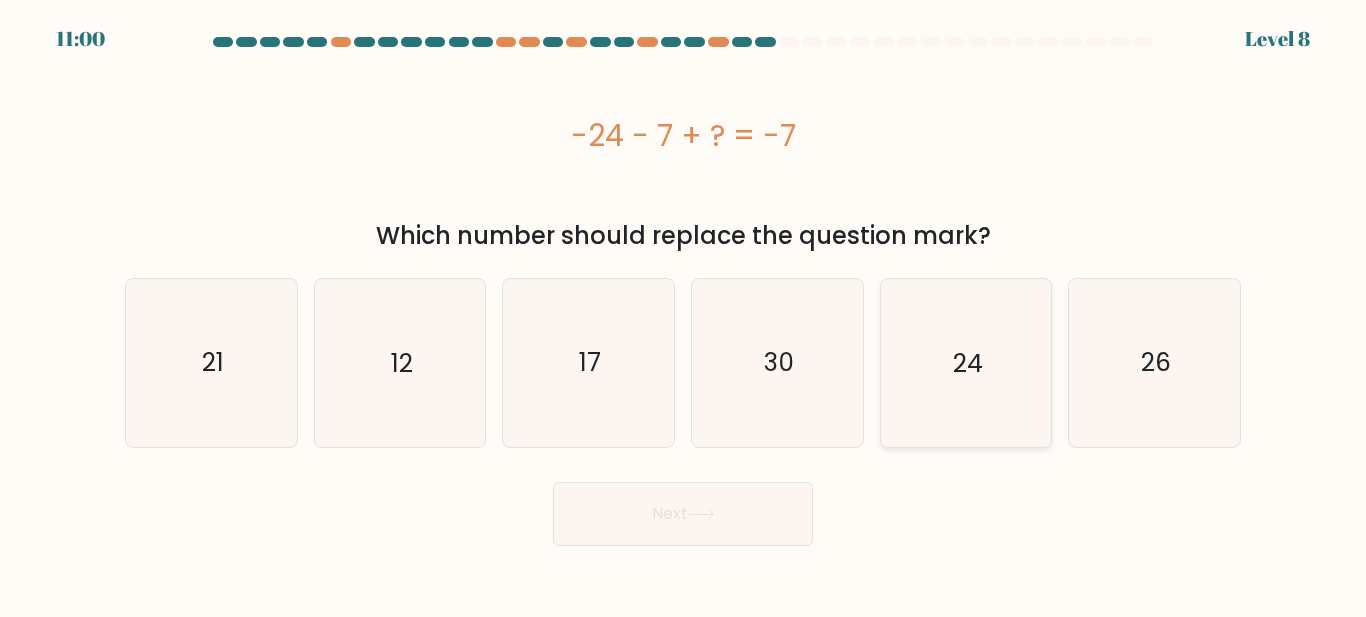 click on "24" 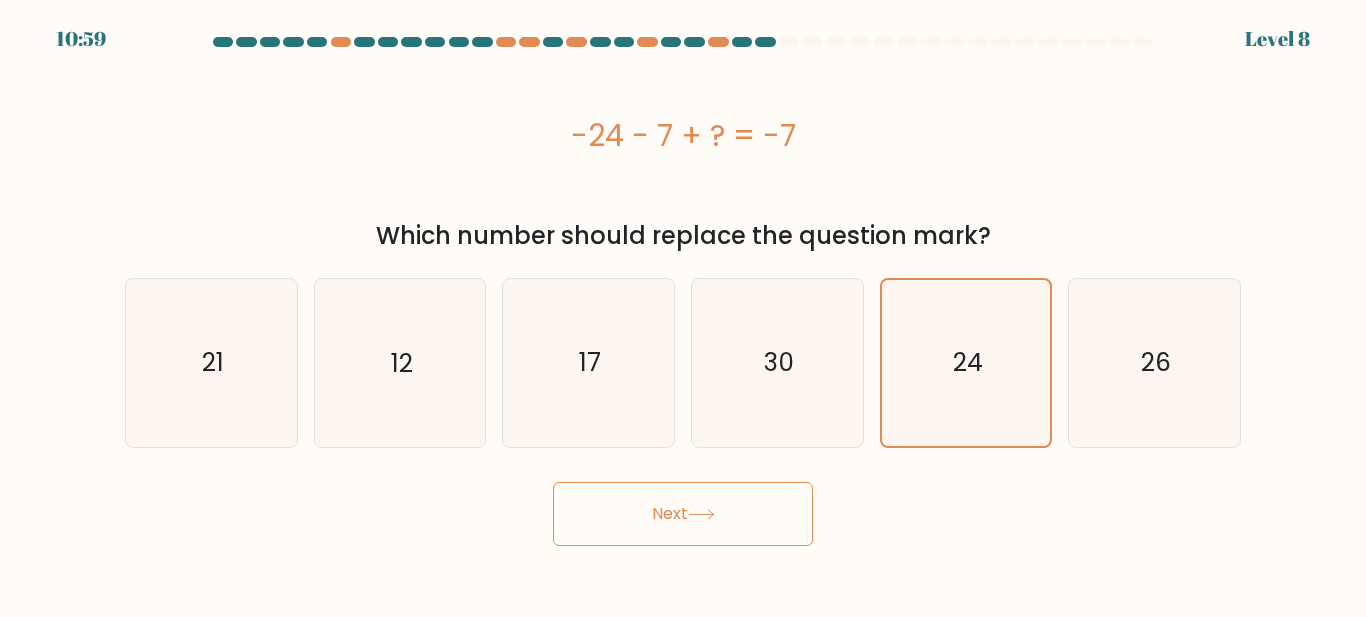 click on "Next" at bounding box center (683, 514) 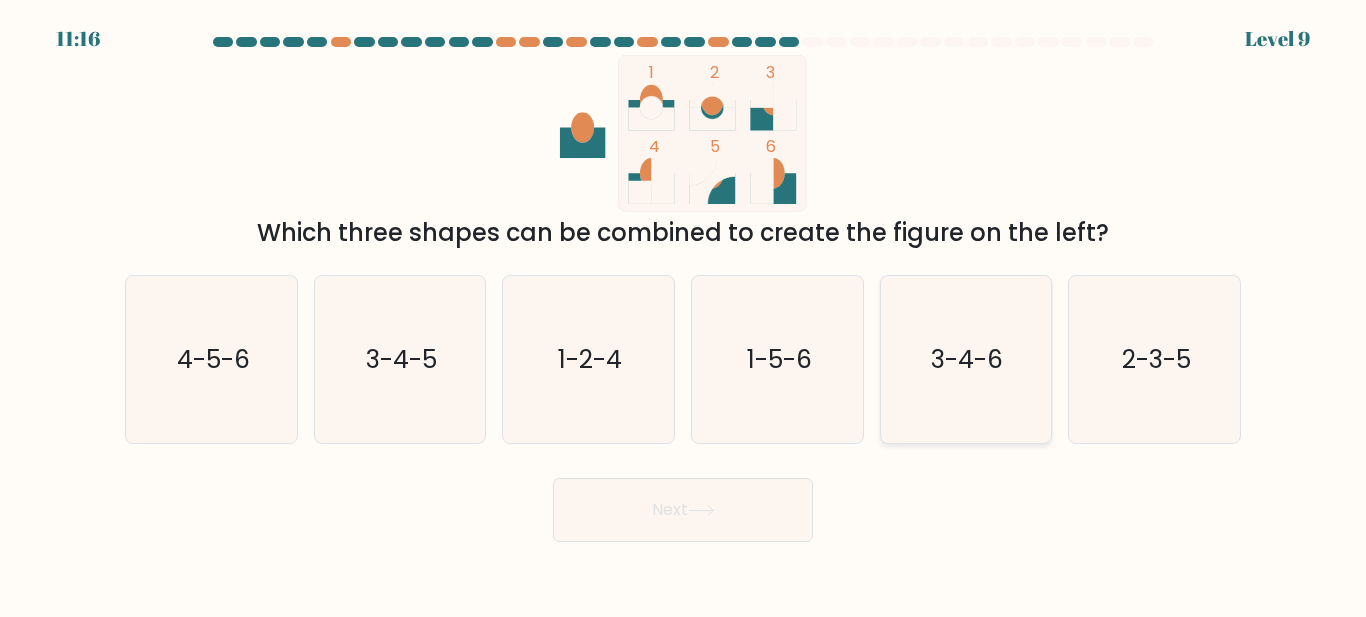 click on "3-4-6" 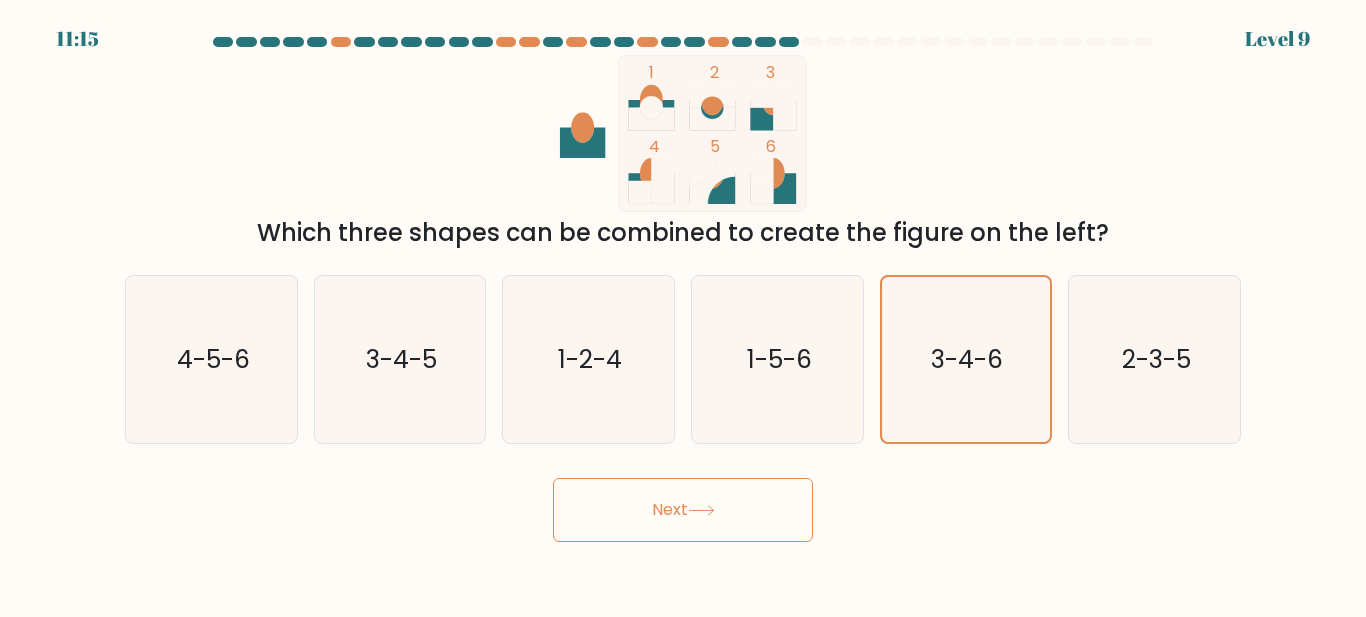 click on "Next" at bounding box center (683, 510) 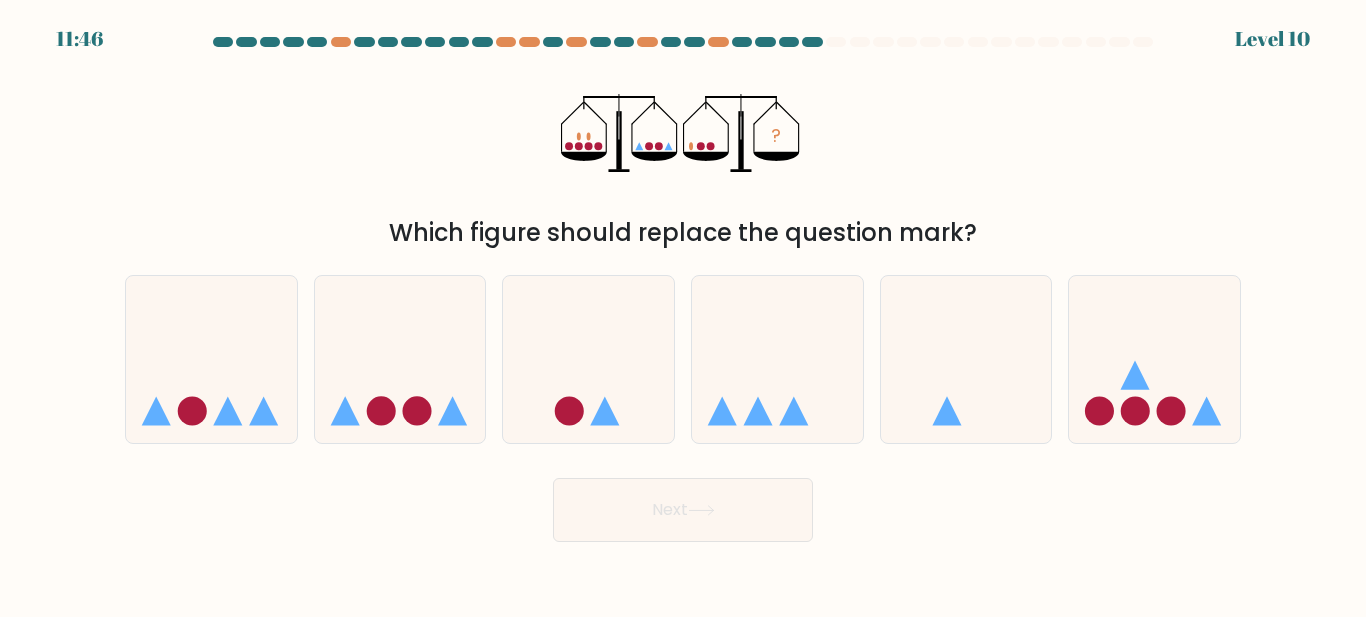 click on "?
Which figure should replace the question mark?" at bounding box center [683, 153] 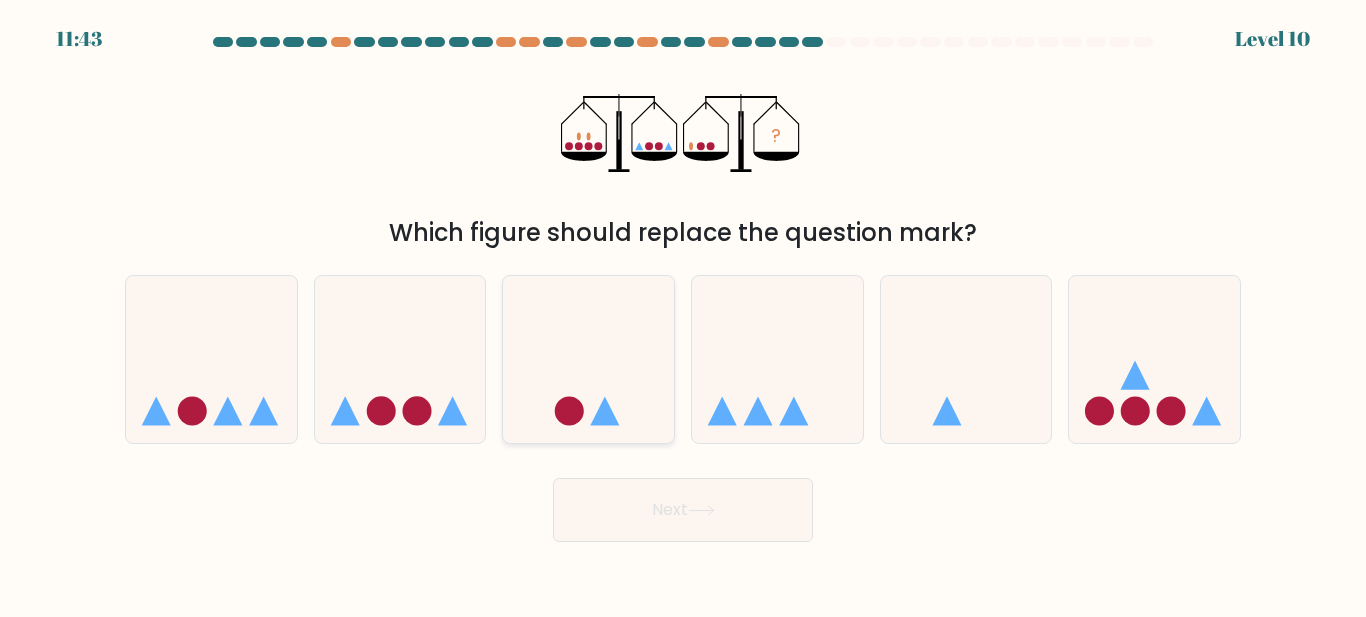 click 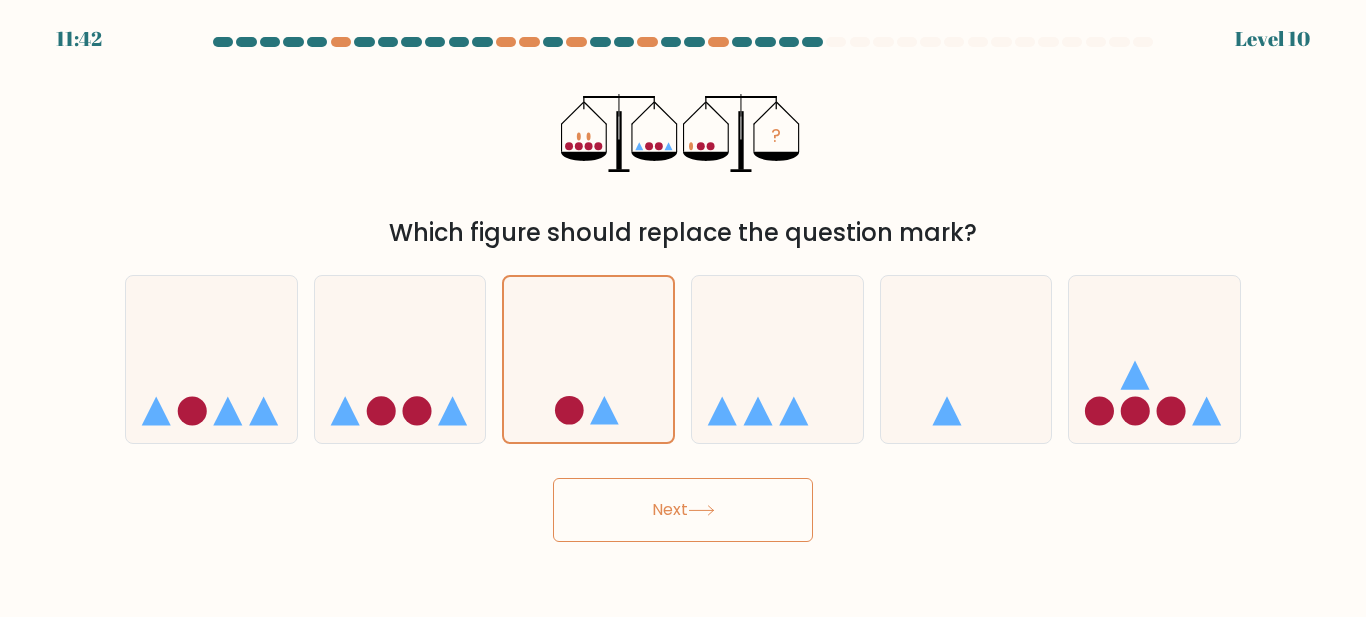 click on "Next" at bounding box center (683, 510) 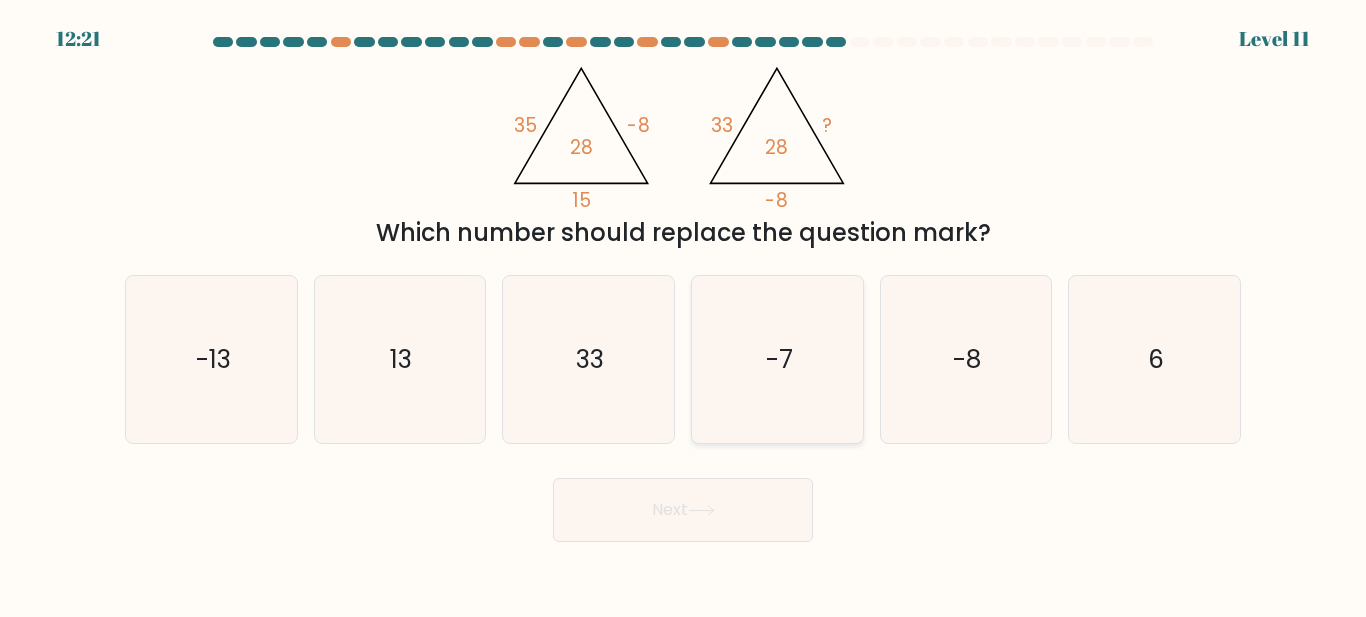 click on "-7" 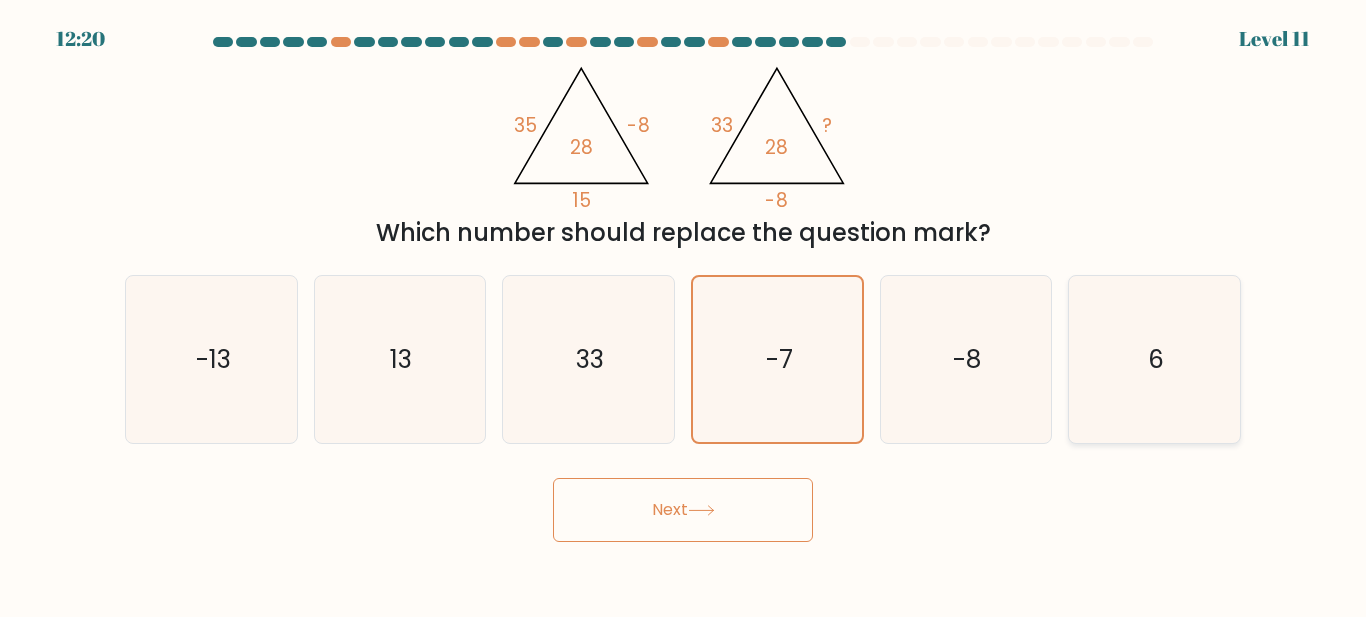 click on "6" 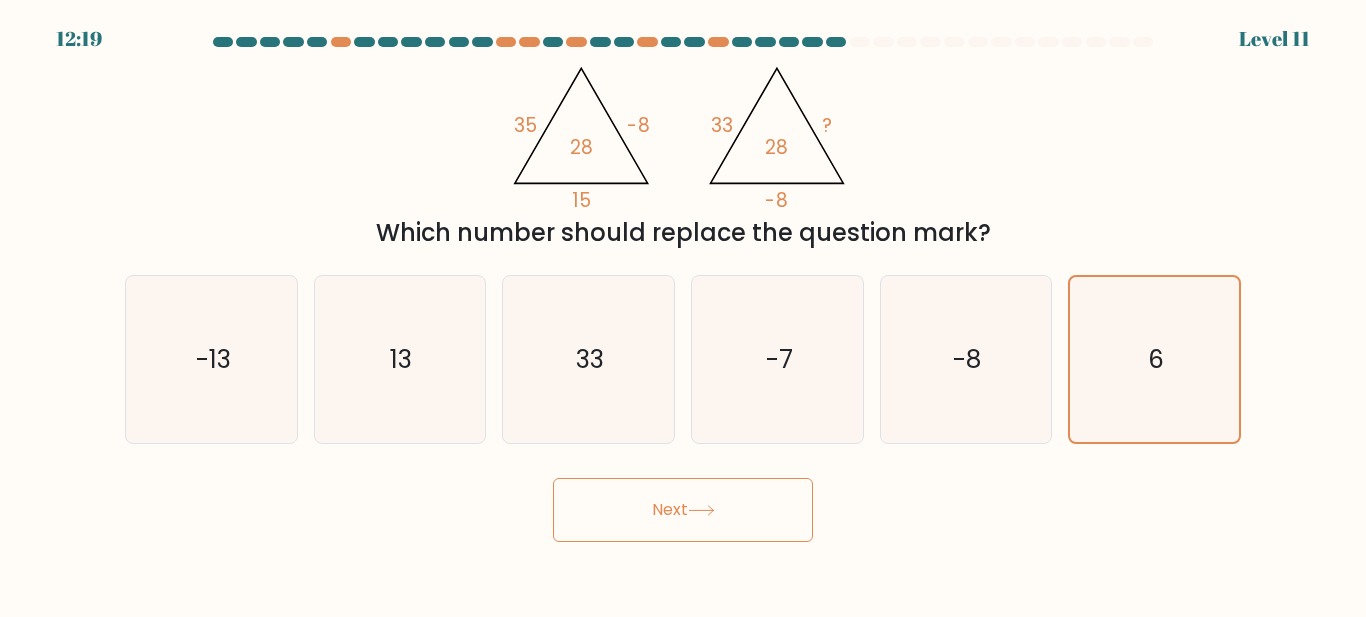 click on "Next" at bounding box center (683, 510) 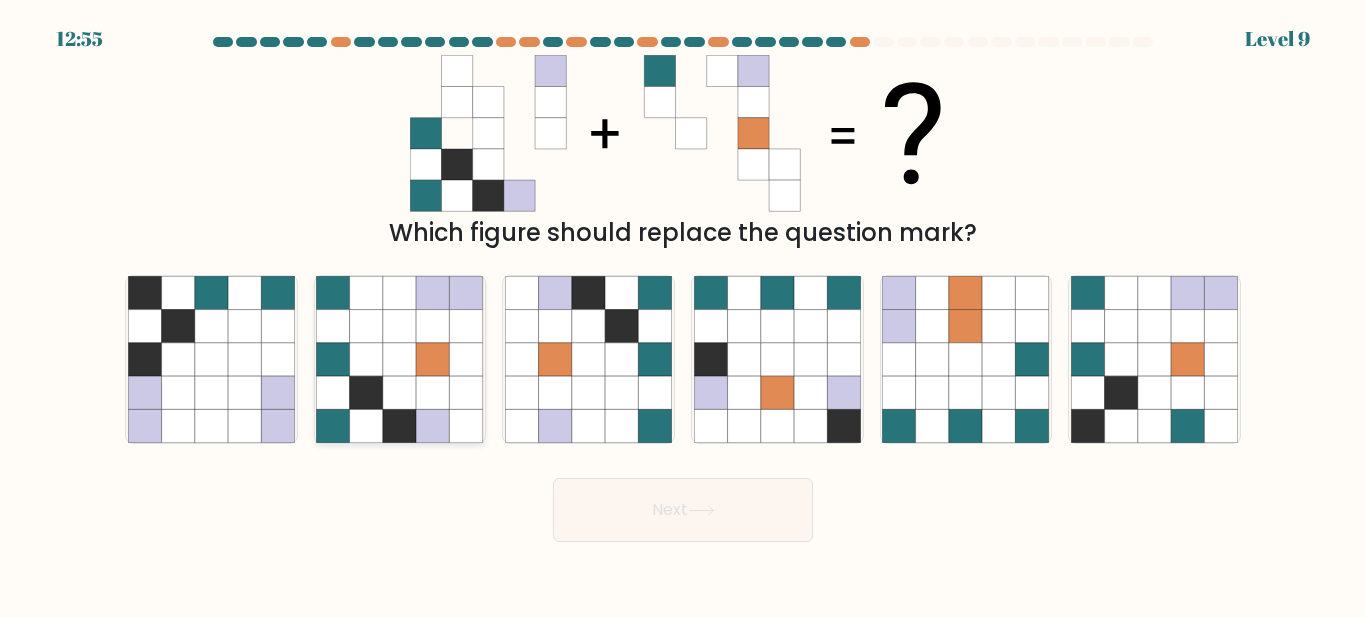 click 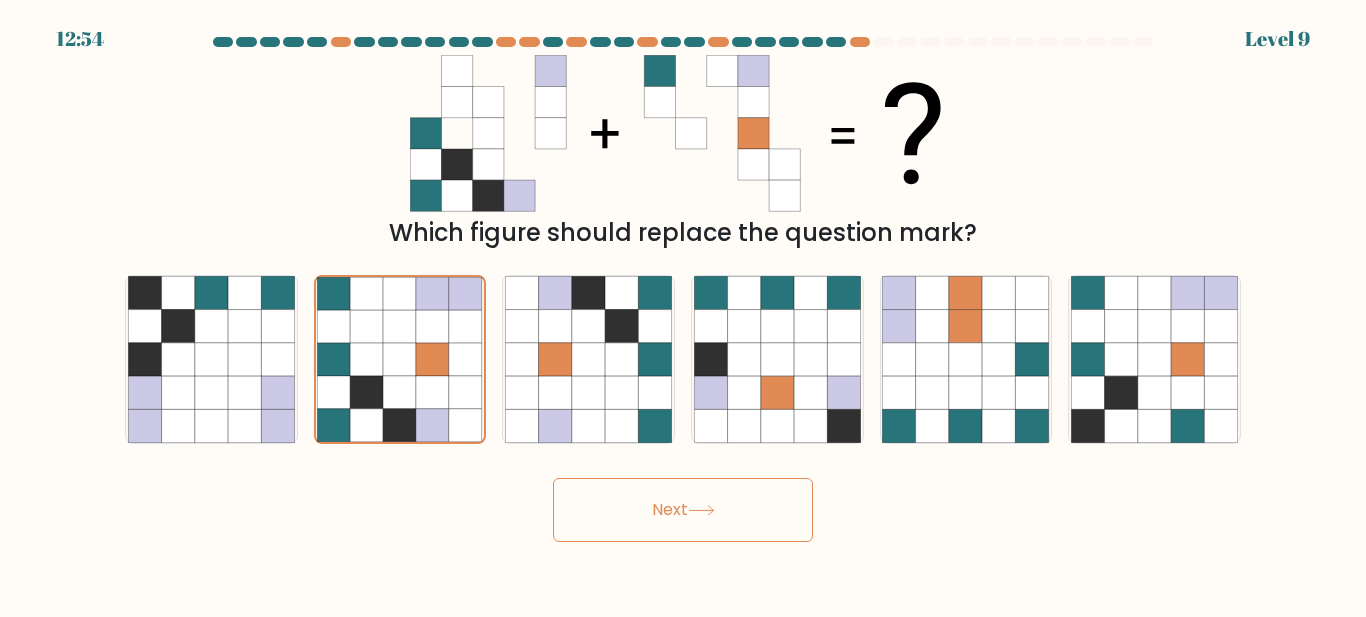 click on "Next" at bounding box center [683, 510] 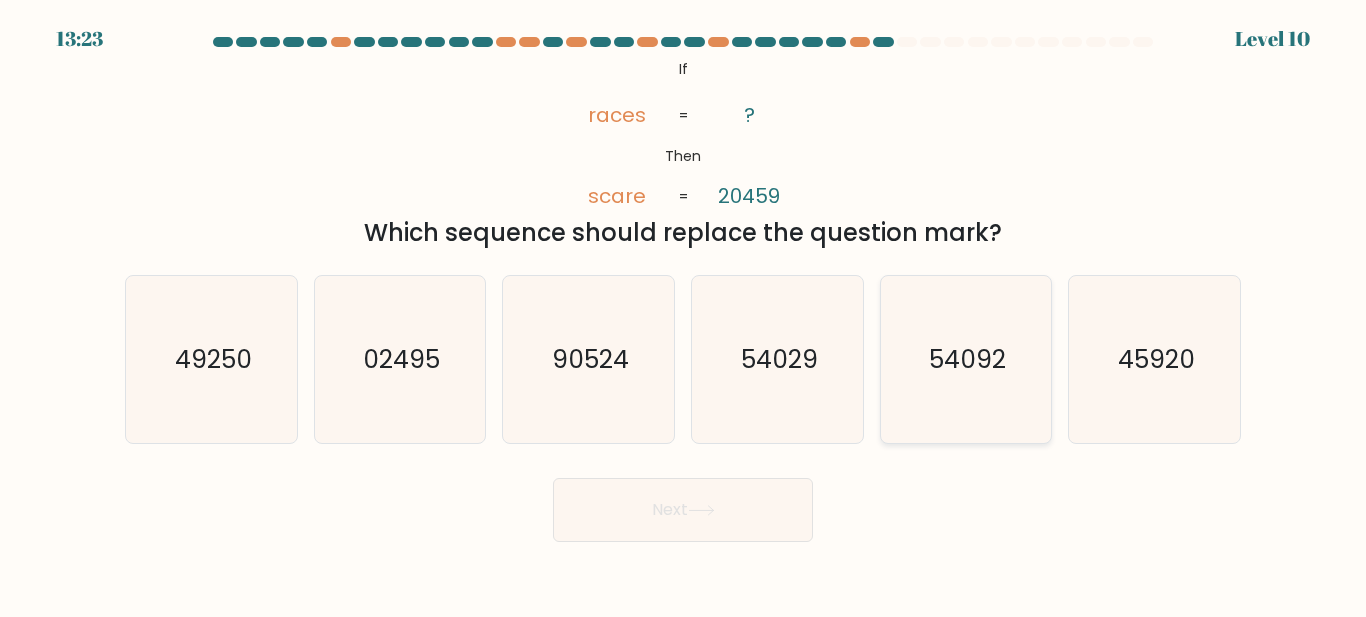 click on "54092" 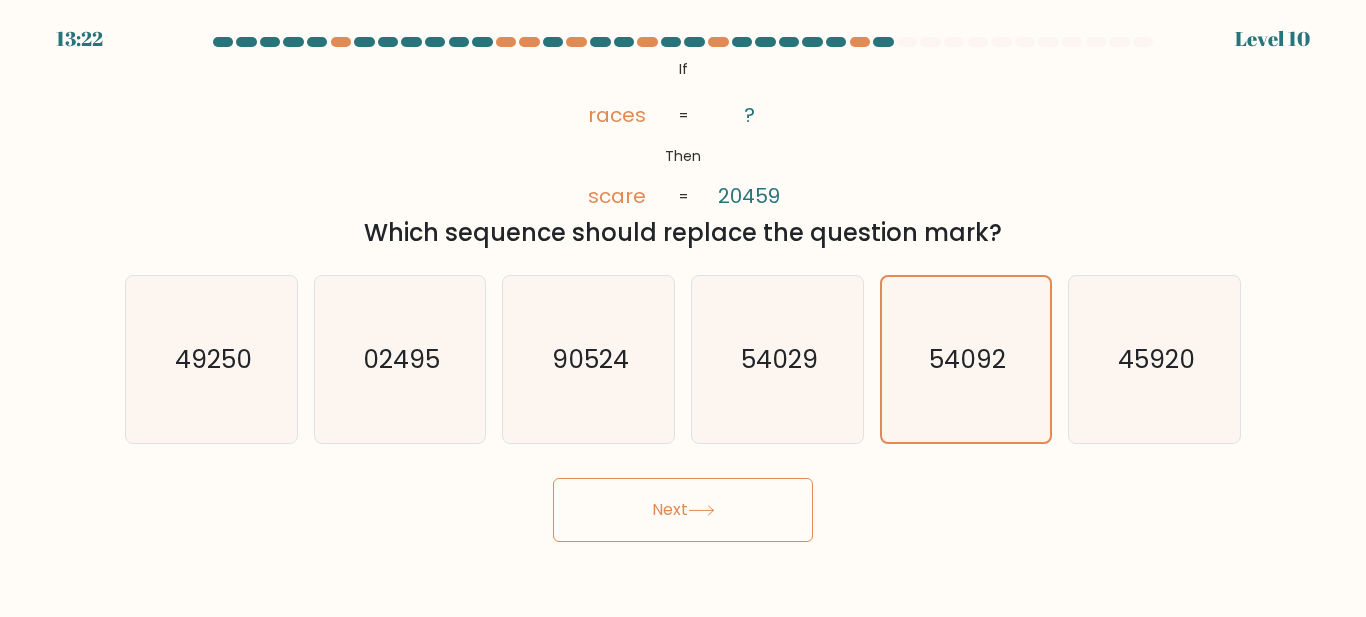 click on "Next" at bounding box center (683, 510) 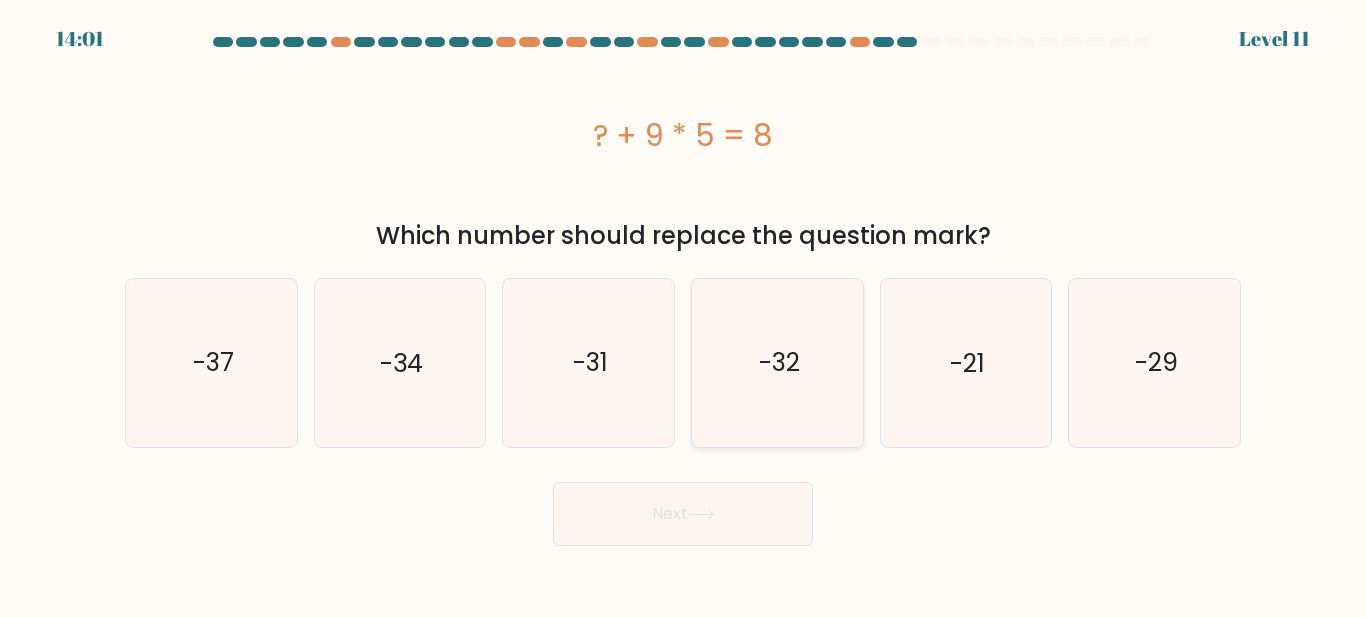 click on "-32" 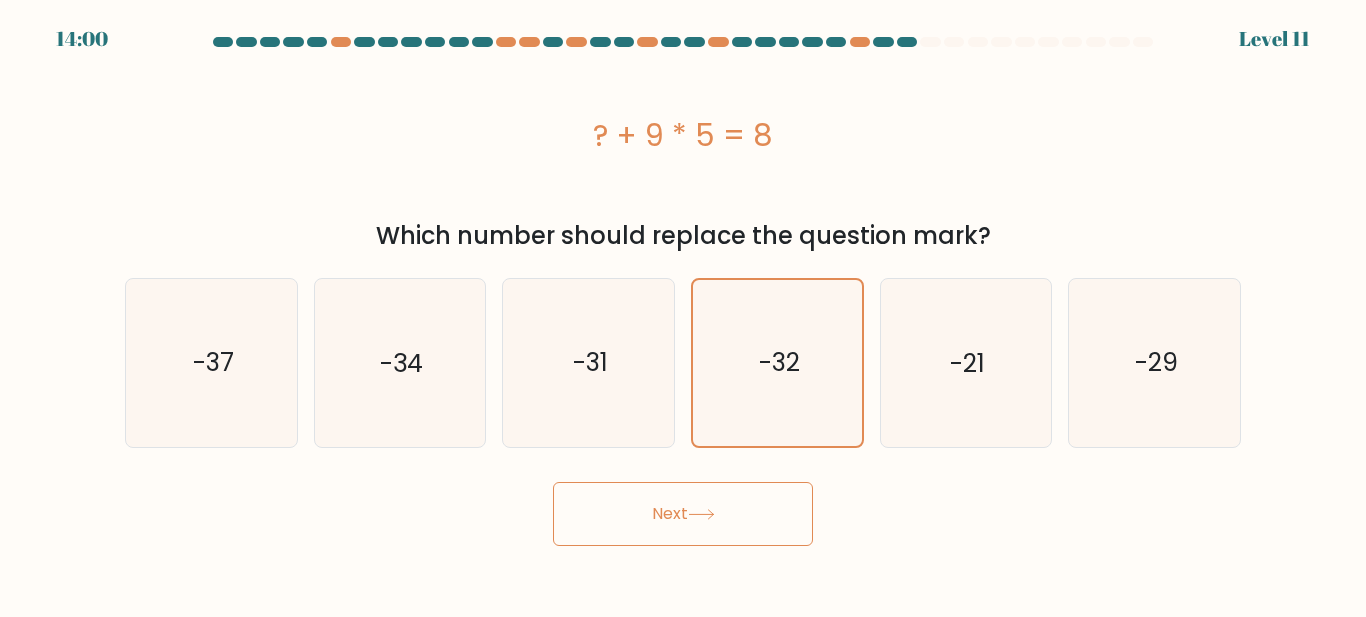 click on "Next" at bounding box center (683, 514) 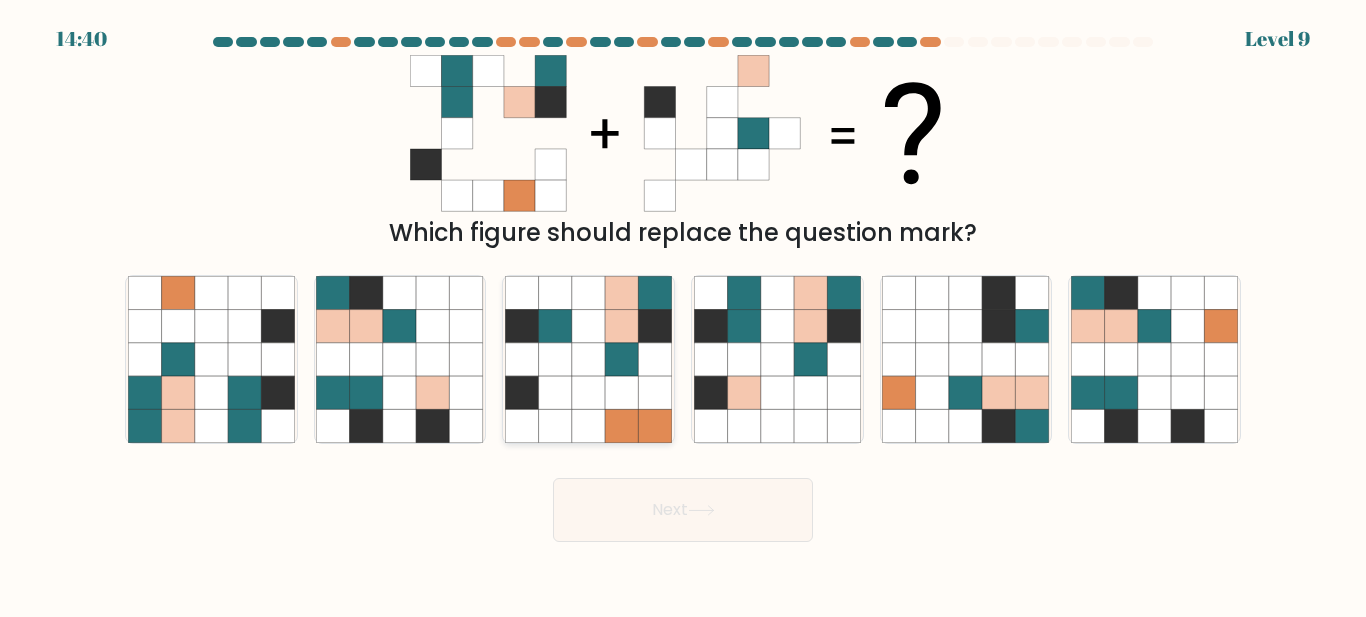 click 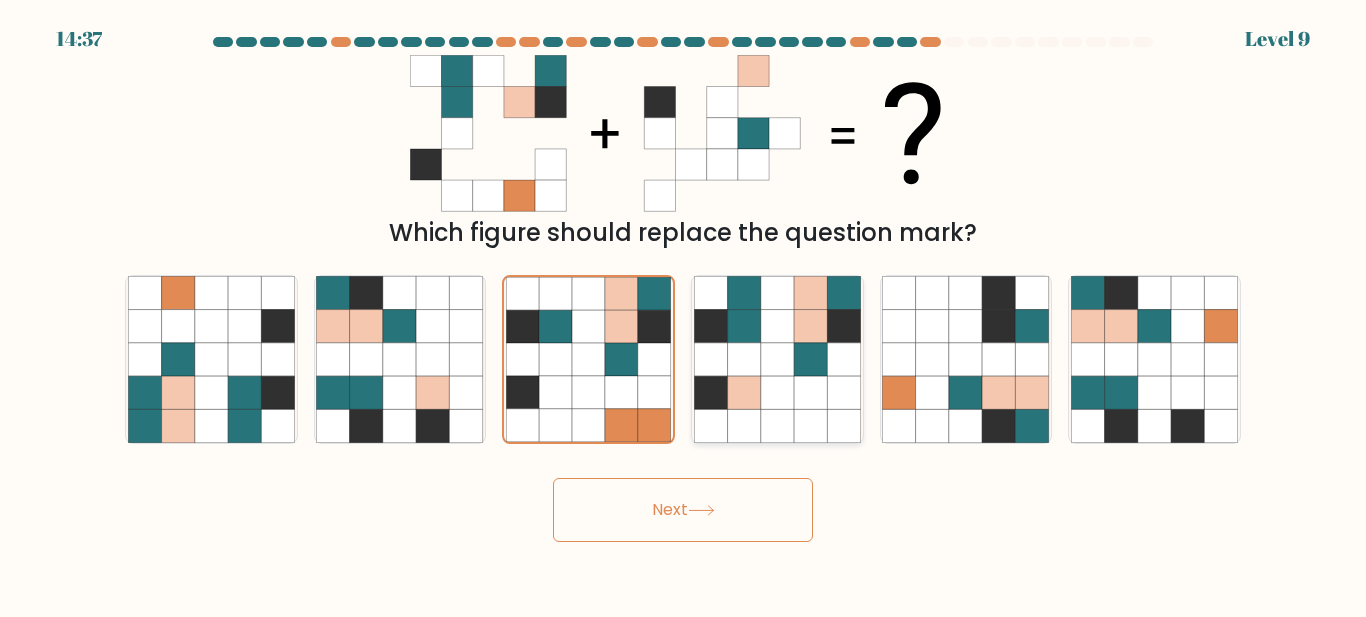 click 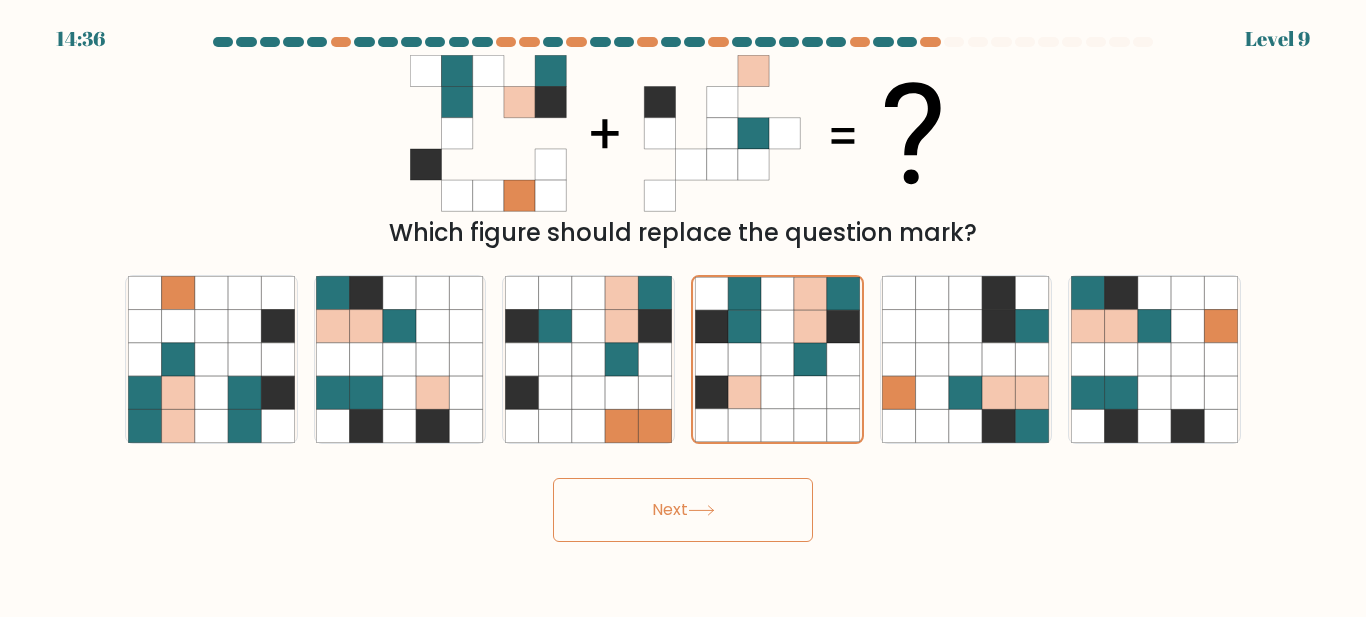 click on "Next" at bounding box center [683, 510] 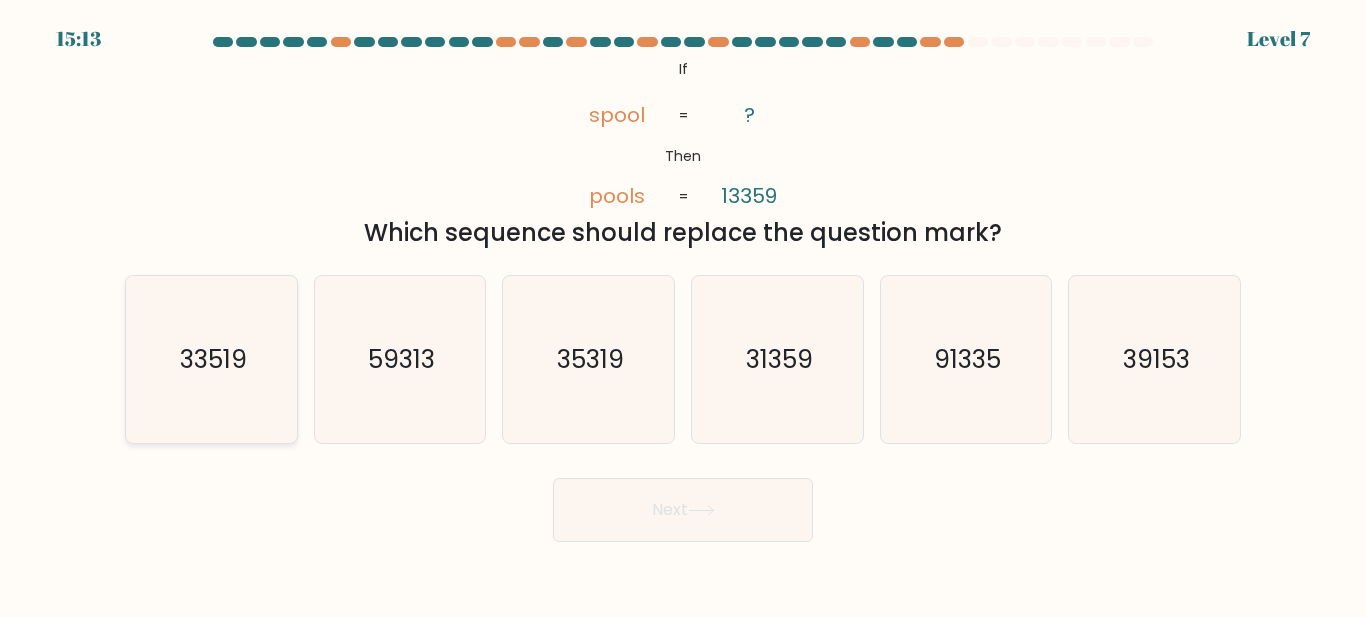 click on "33519" 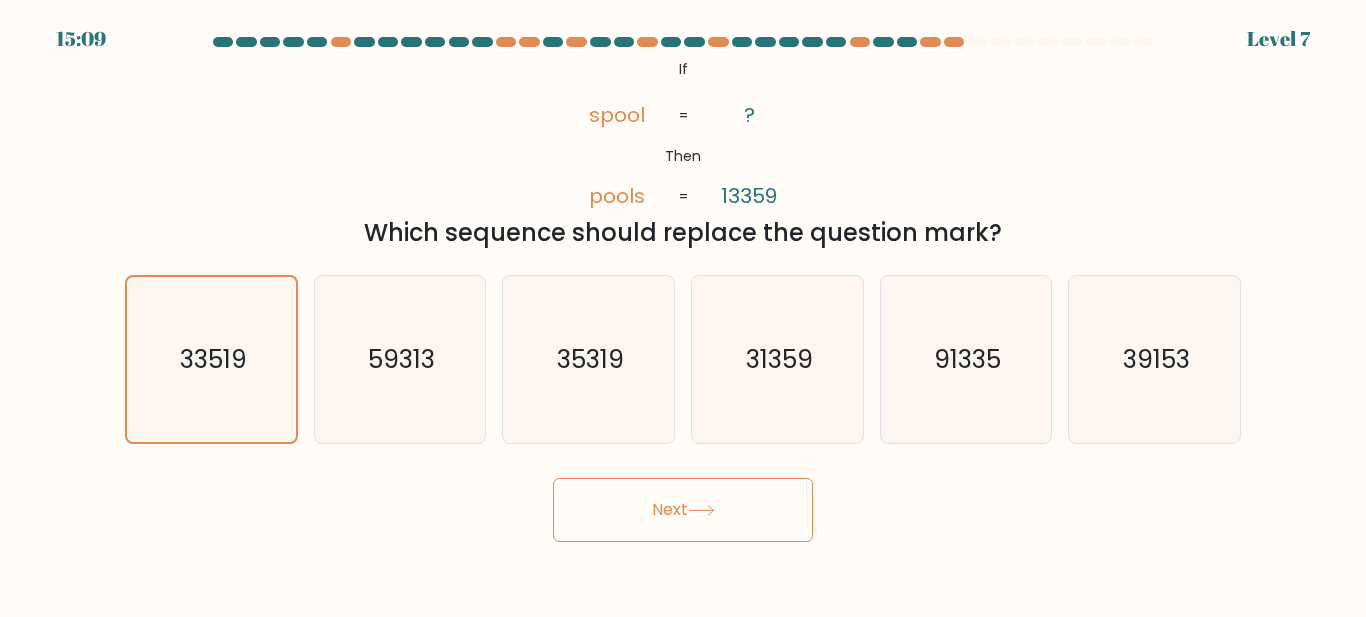 click on "Next" at bounding box center [683, 510] 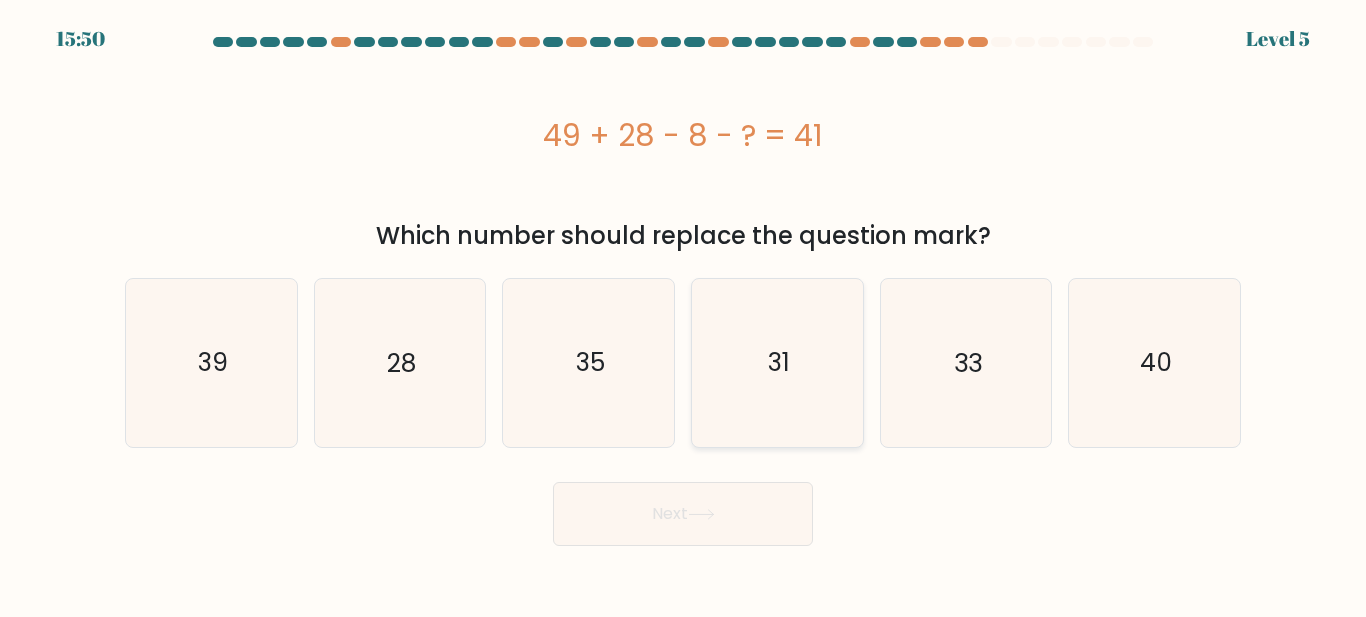click on "31" 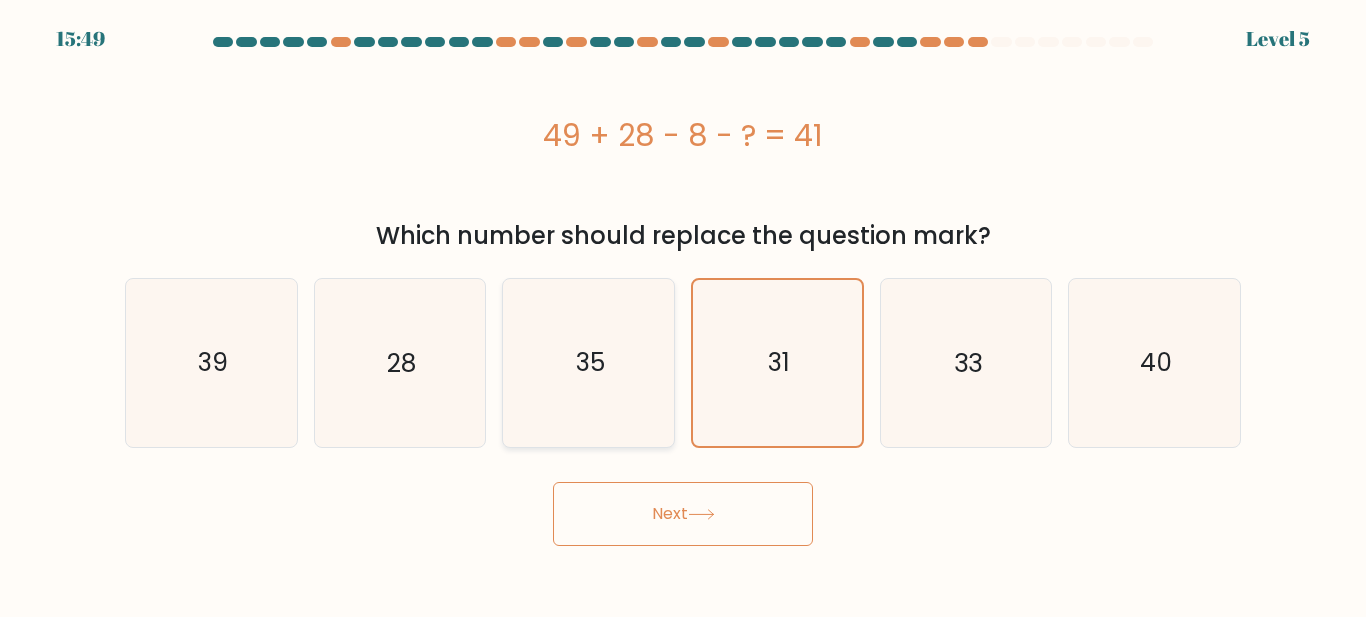 click on "35" 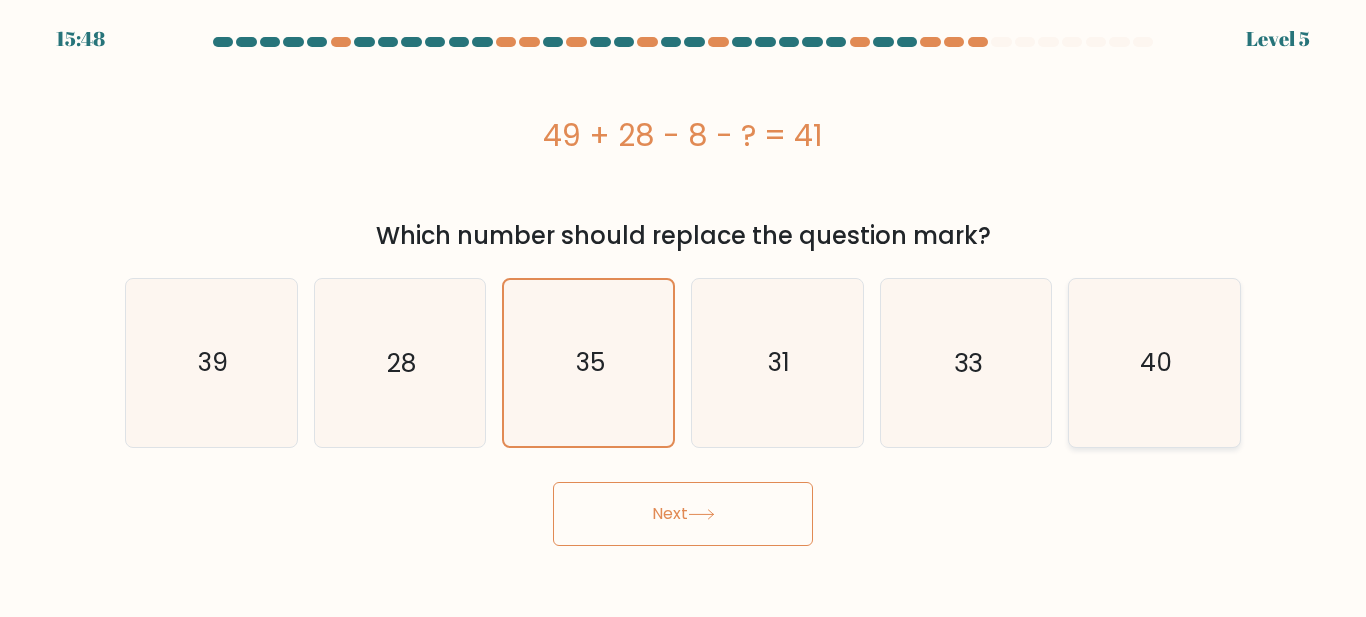 click on "40" 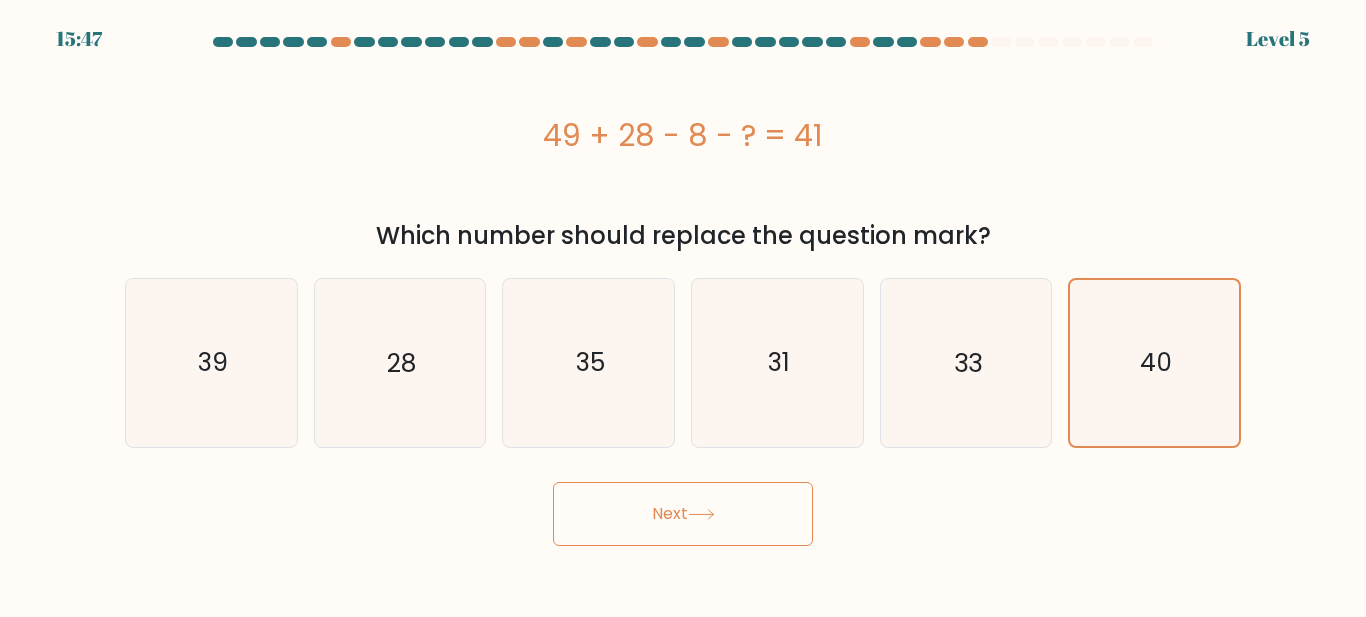 click on "a." at bounding box center [683, 291] 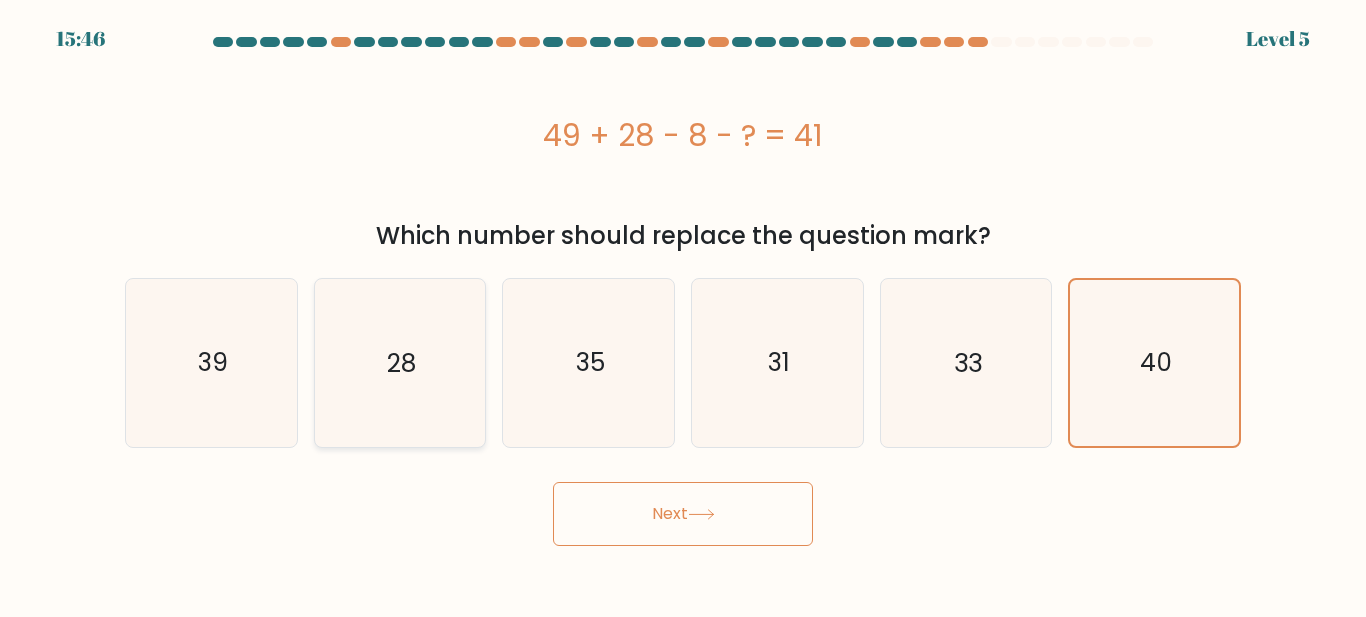 click on "28" 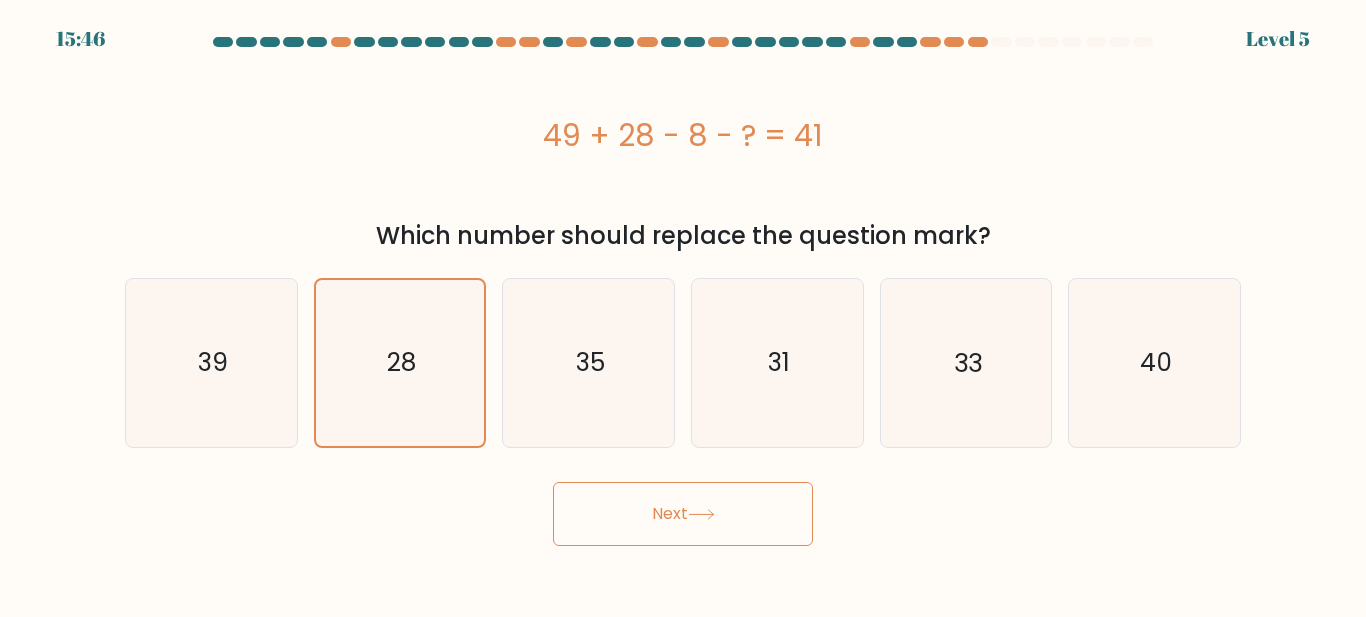 click on "Next" at bounding box center [683, 514] 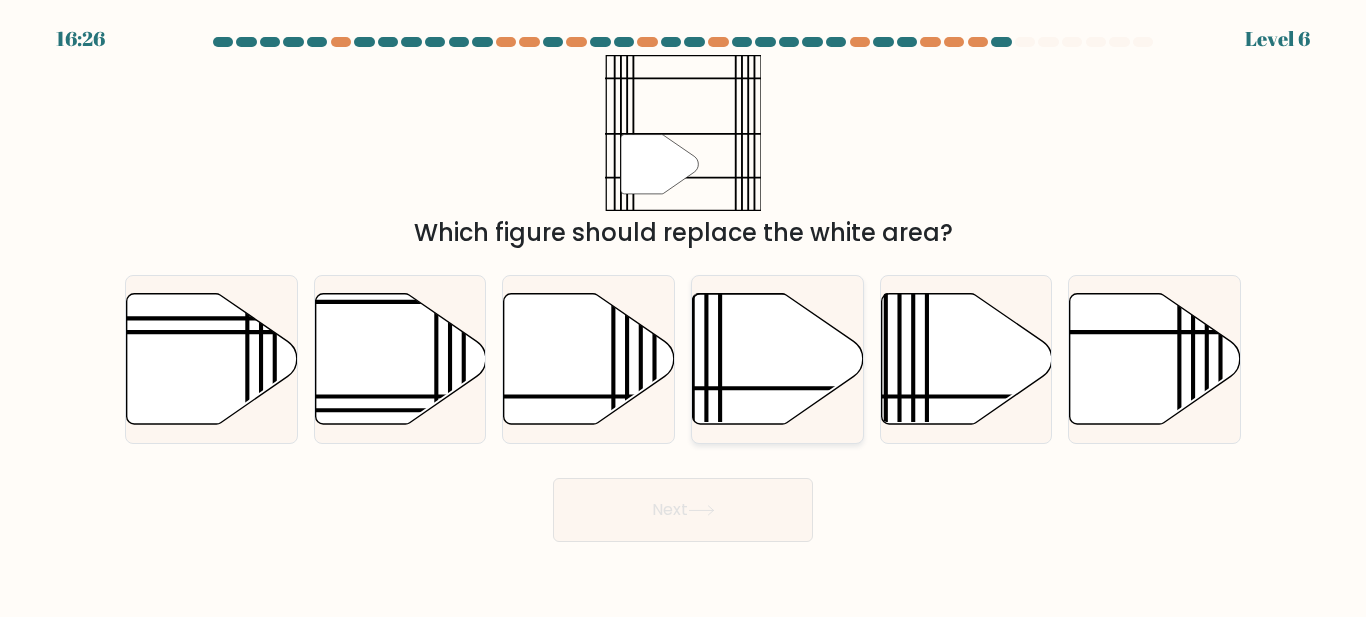 click 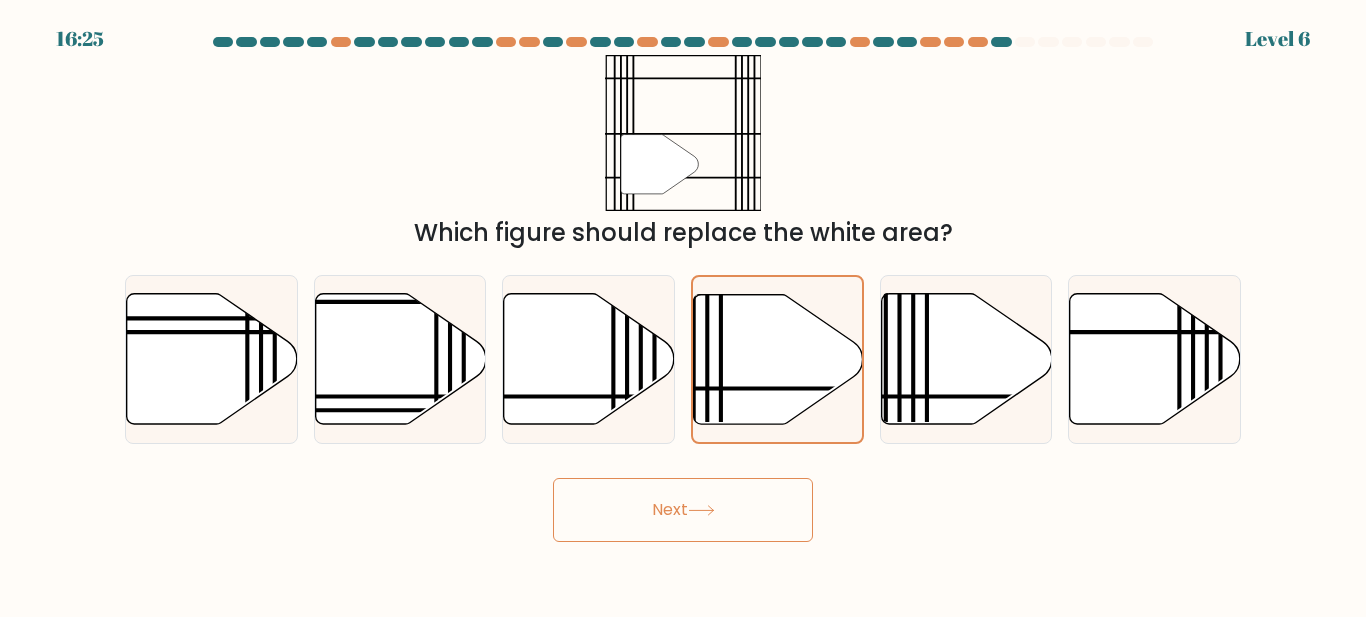 click on "Next" at bounding box center [683, 510] 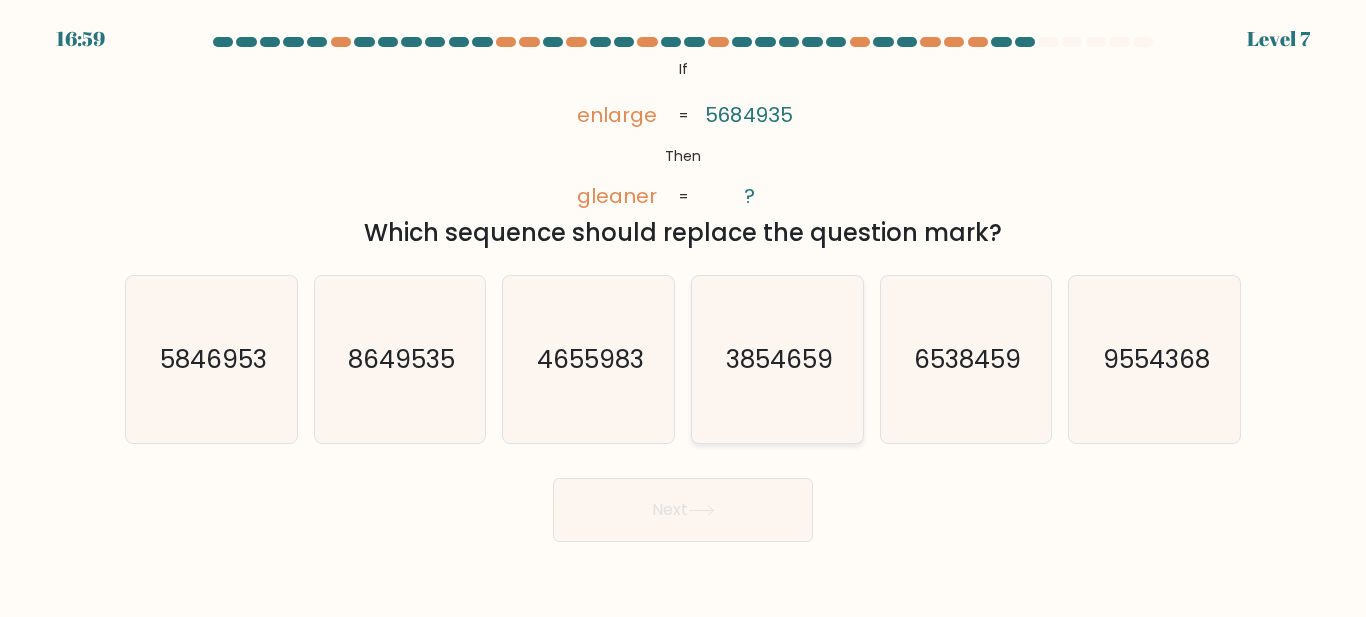 click on "3854659" 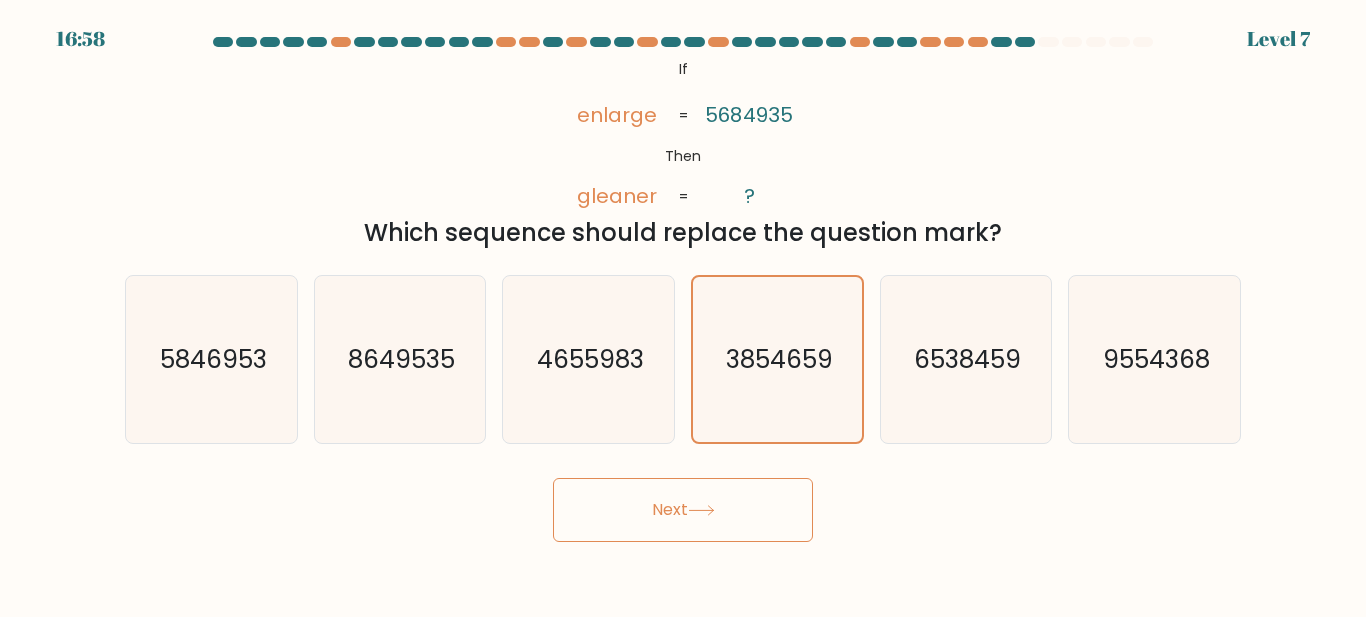 click on "Next" at bounding box center (683, 510) 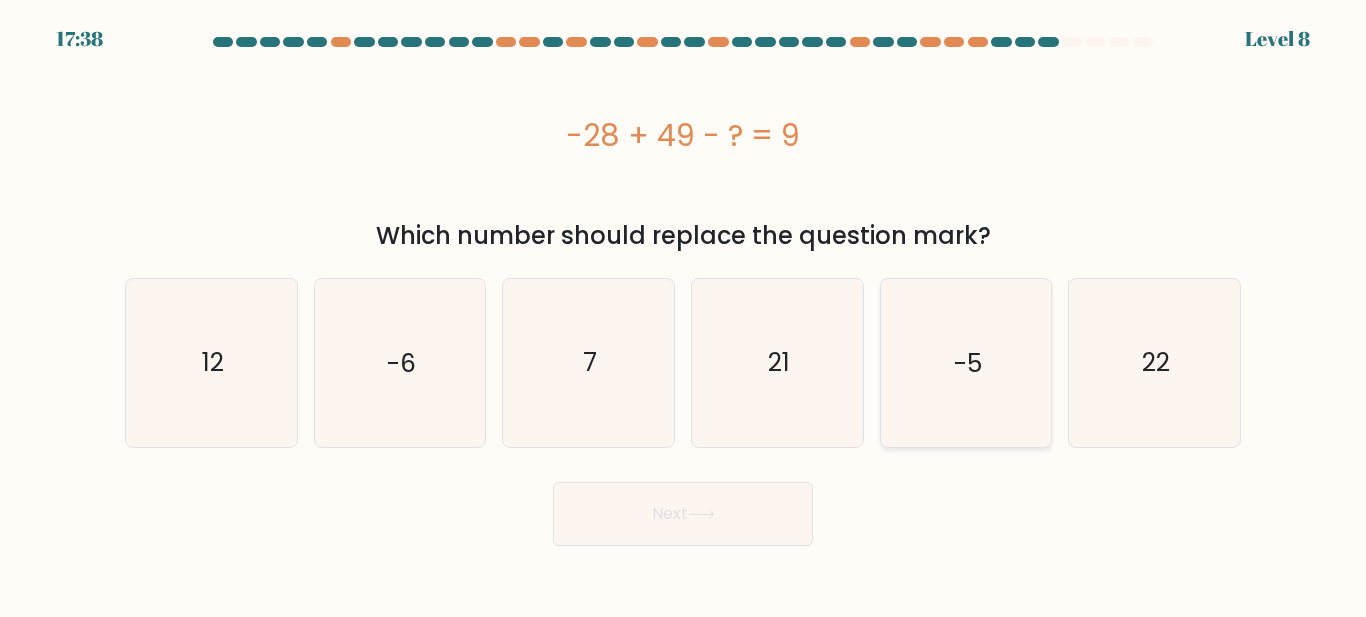 click on "-5" 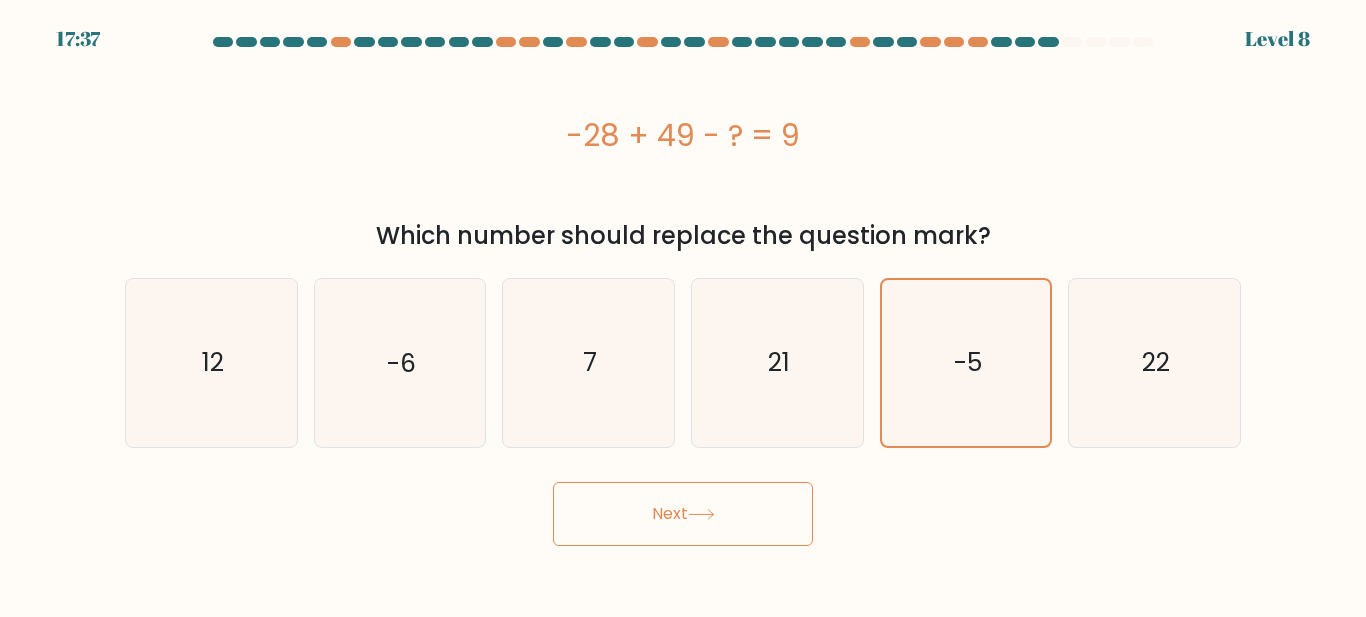 click on "Next" at bounding box center [683, 514] 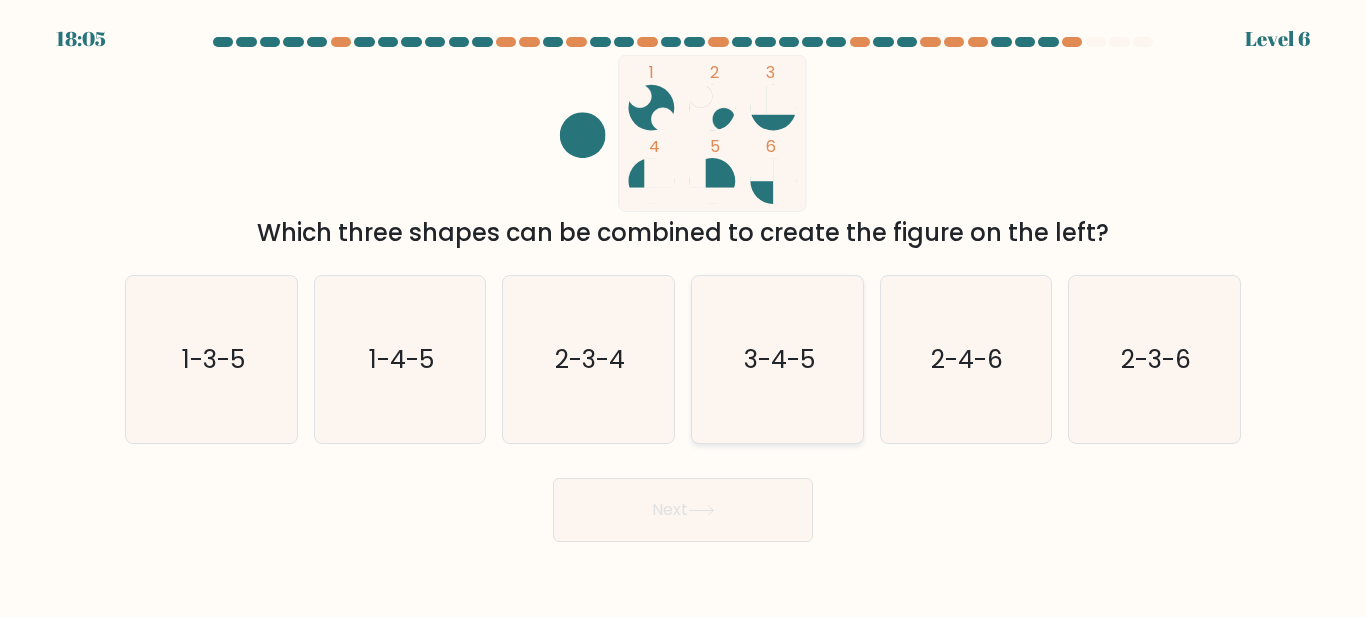 click on "3-4-5" 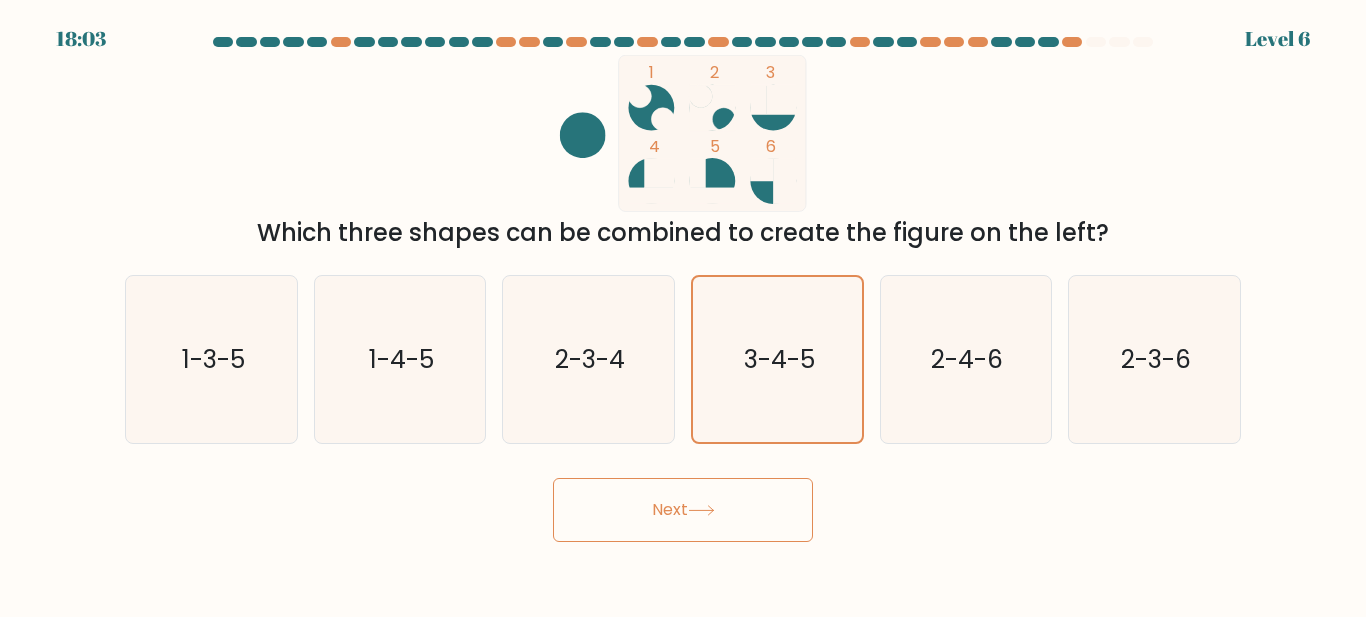 click on "Next" at bounding box center (683, 510) 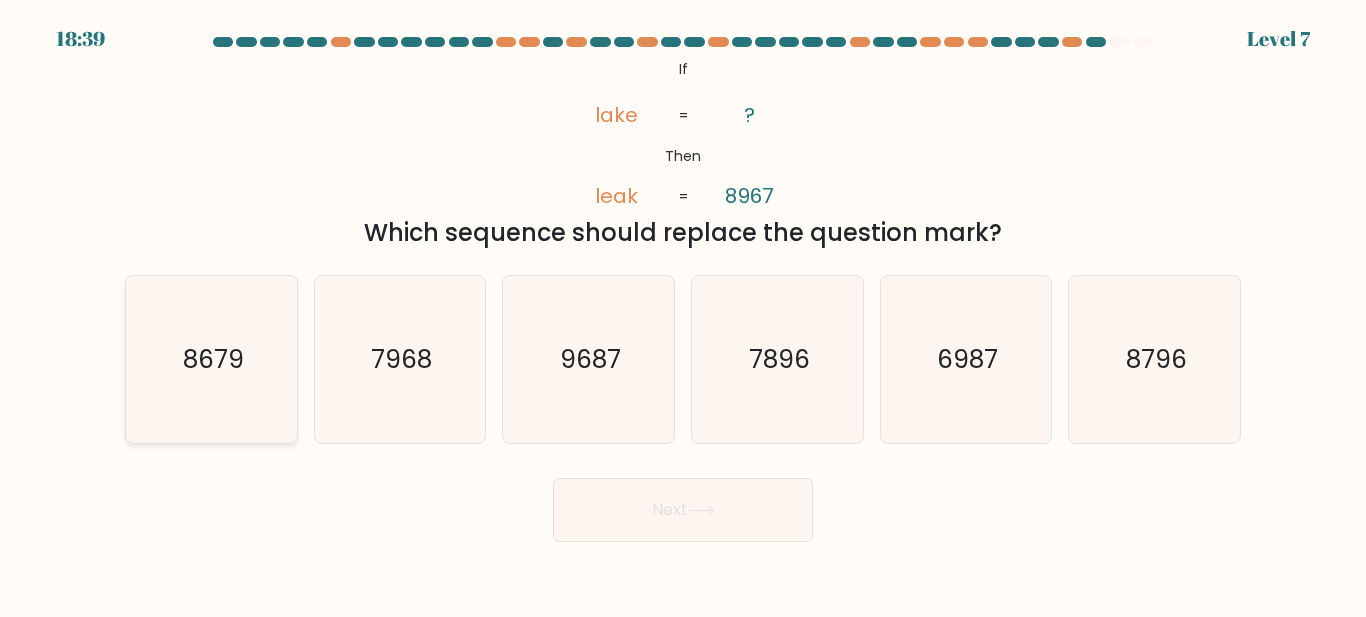 click on "8679" 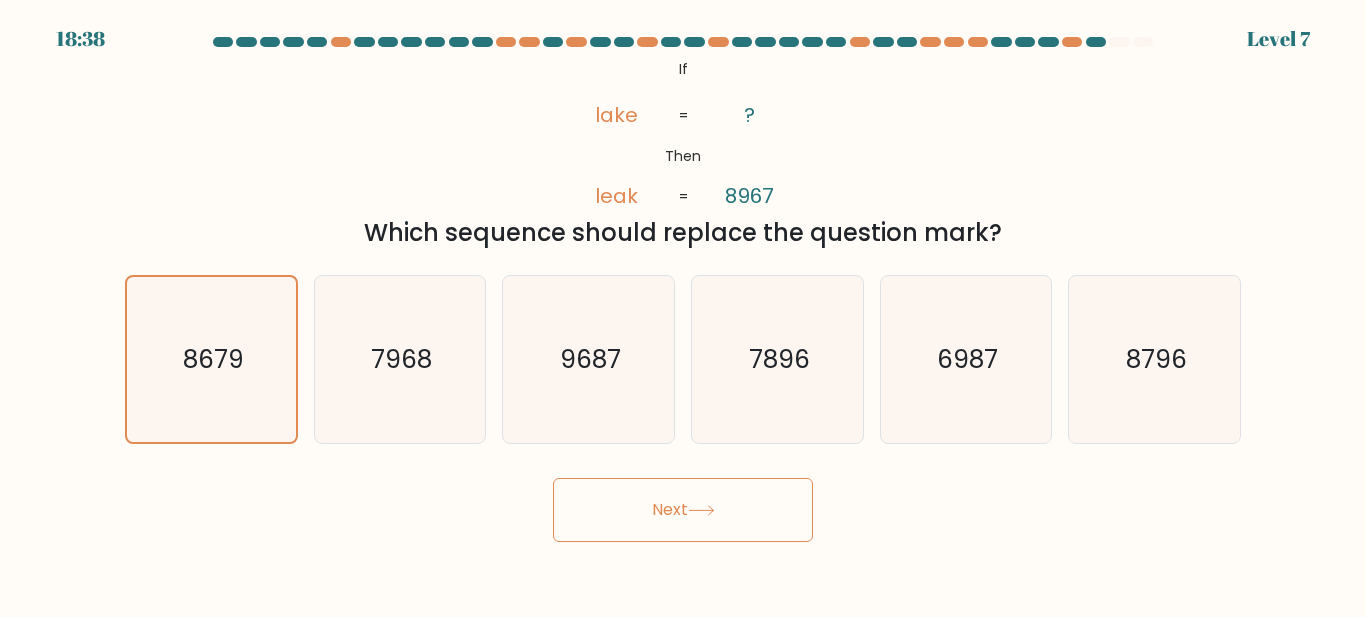 click on "Next" at bounding box center (683, 510) 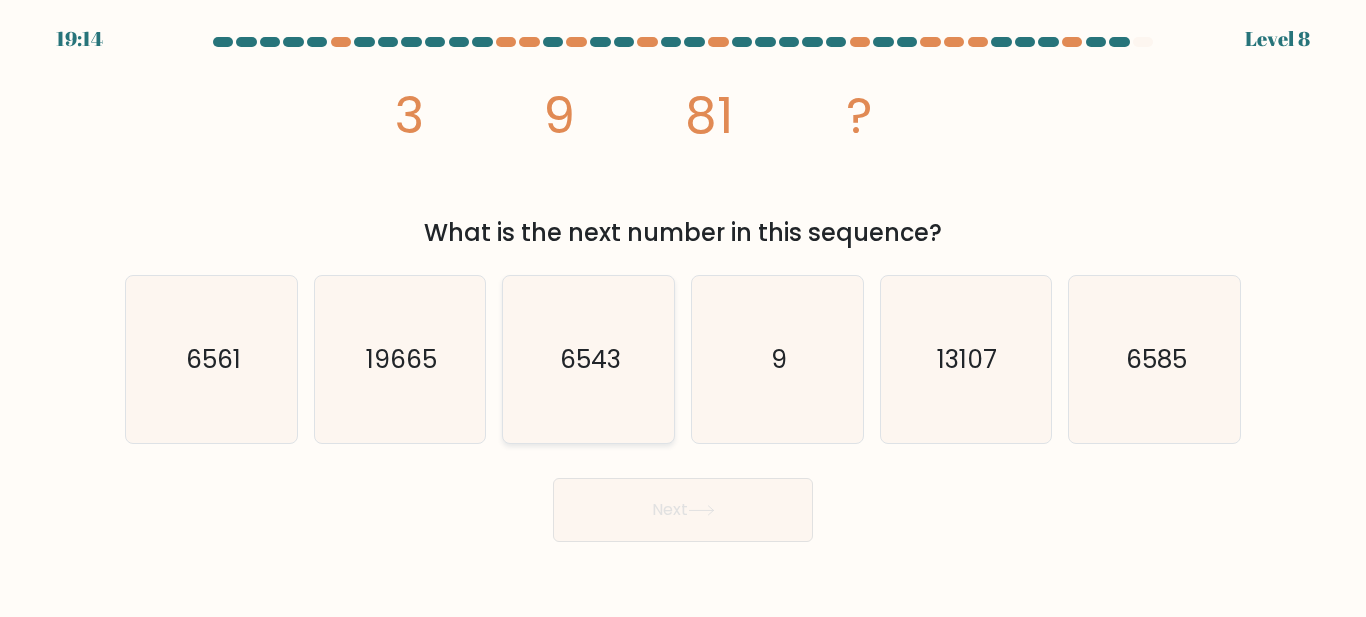 click on "6543" 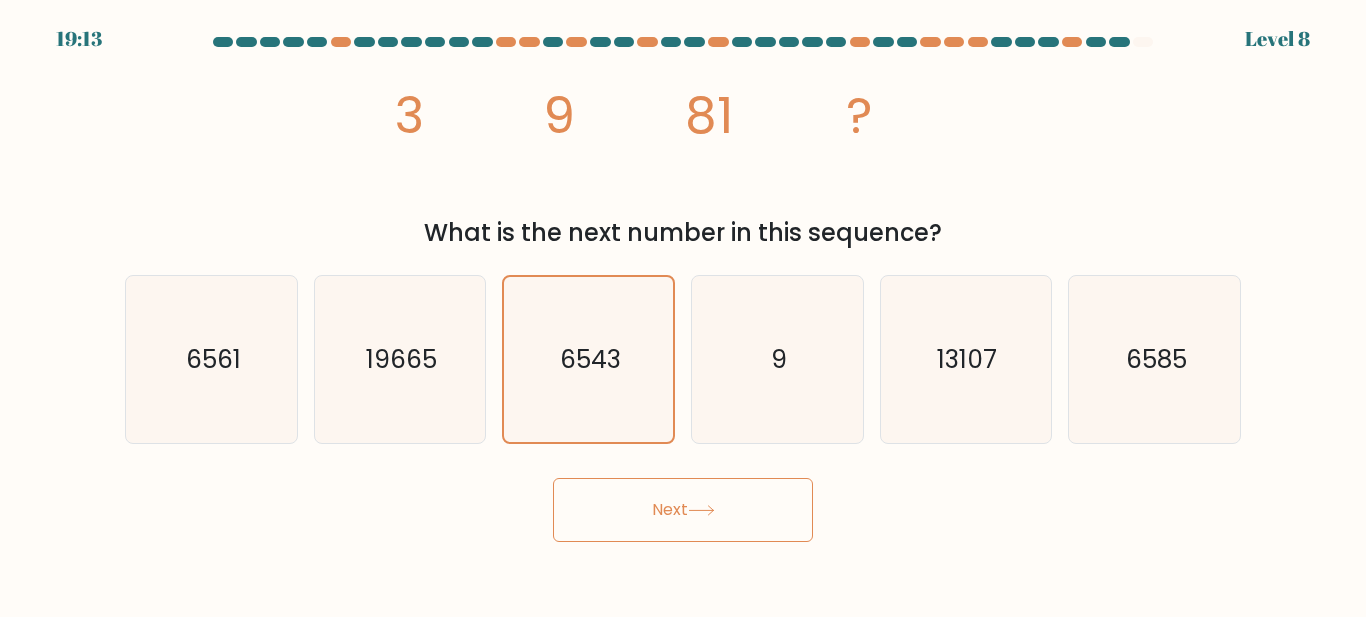 click on "Next" at bounding box center [683, 510] 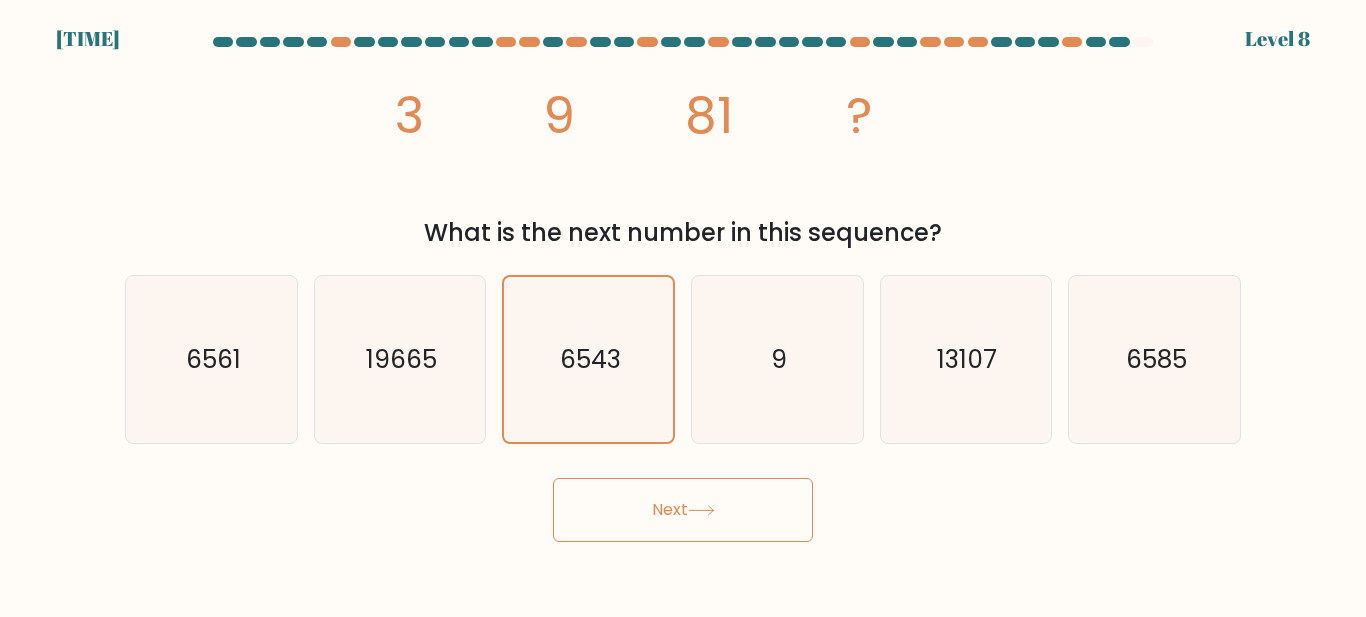click on "Next" at bounding box center (683, 510) 